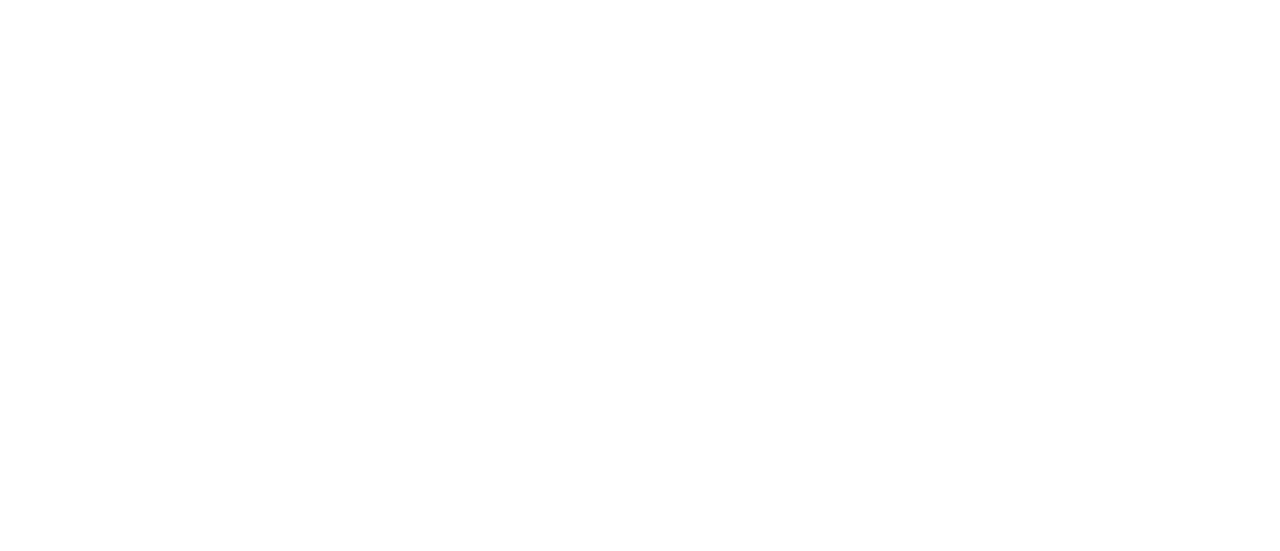 scroll, scrollTop: 0, scrollLeft: 0, axis: both 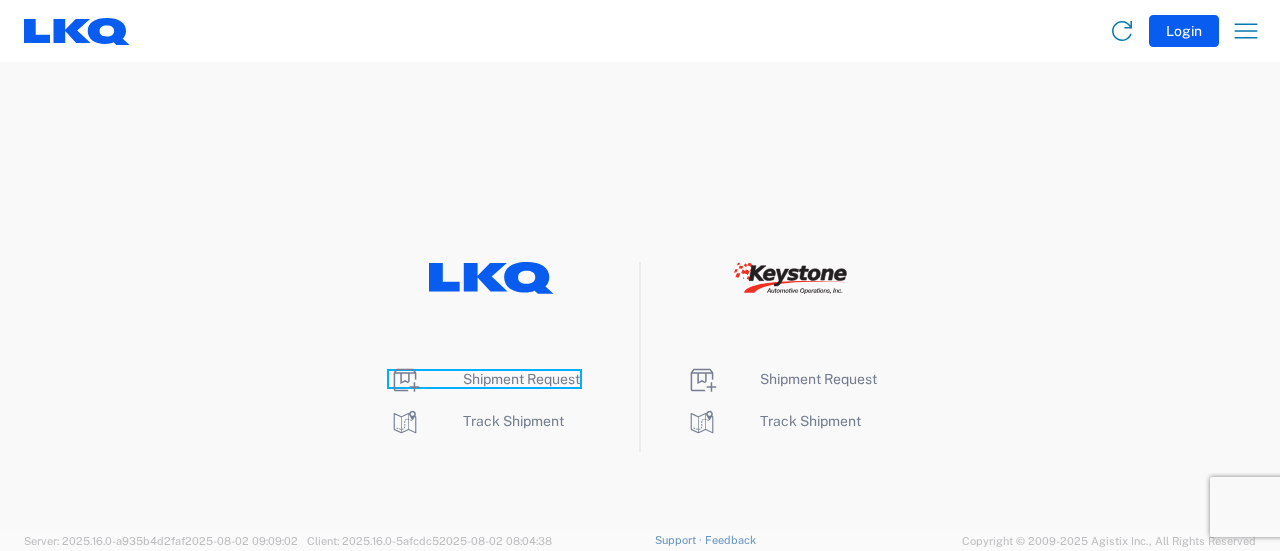 click on "Shipment Request" 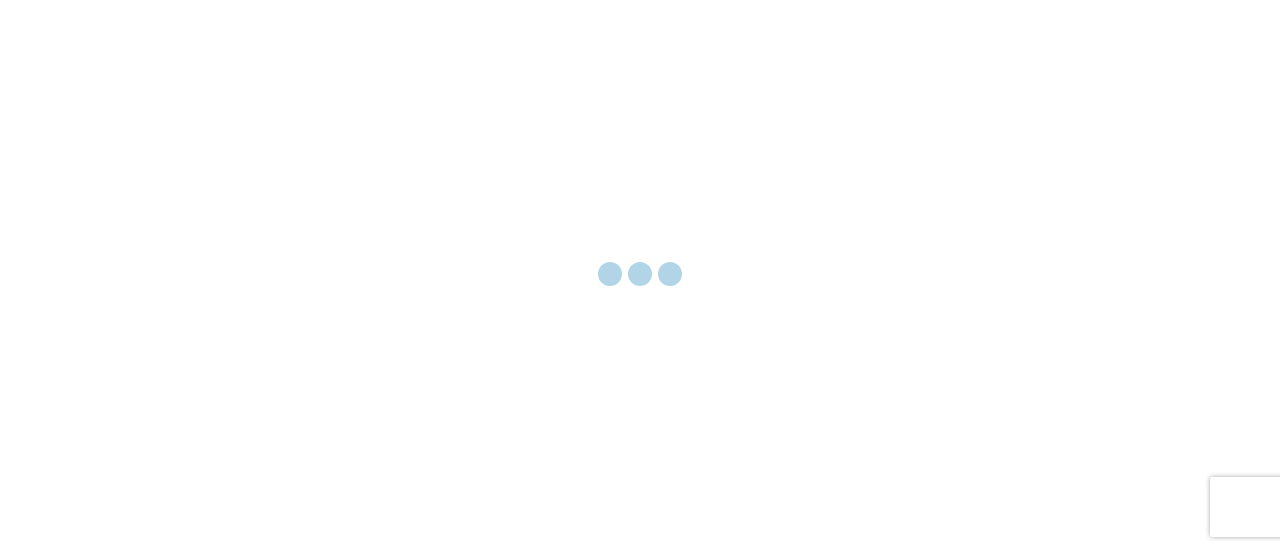 scroll, scrollTop: 0, scrollLeft: 0, axis: both 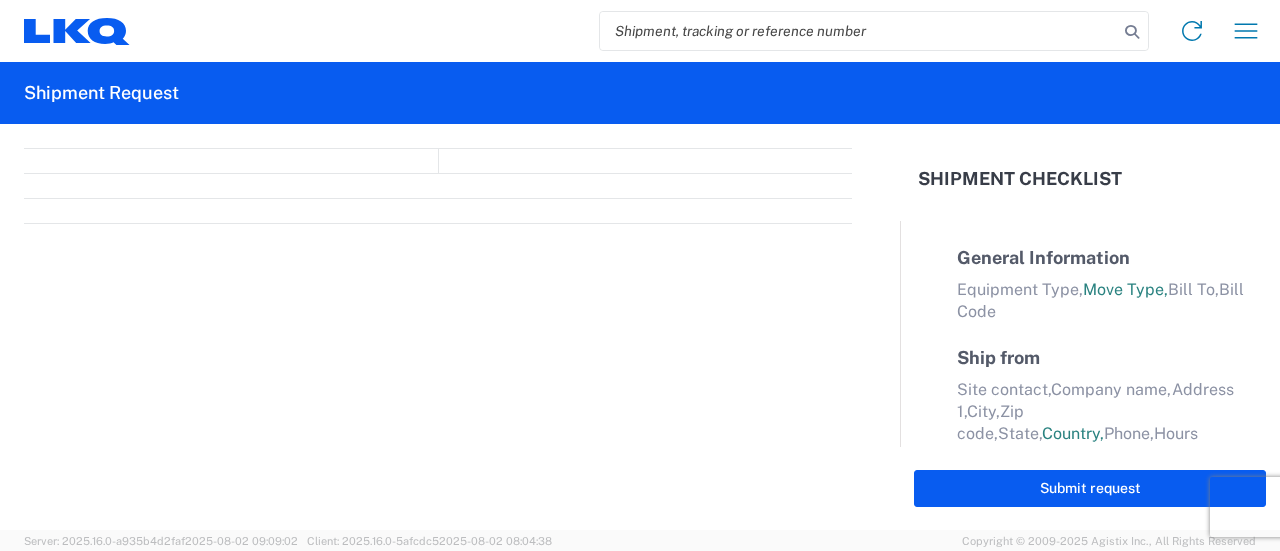select on "FULL" 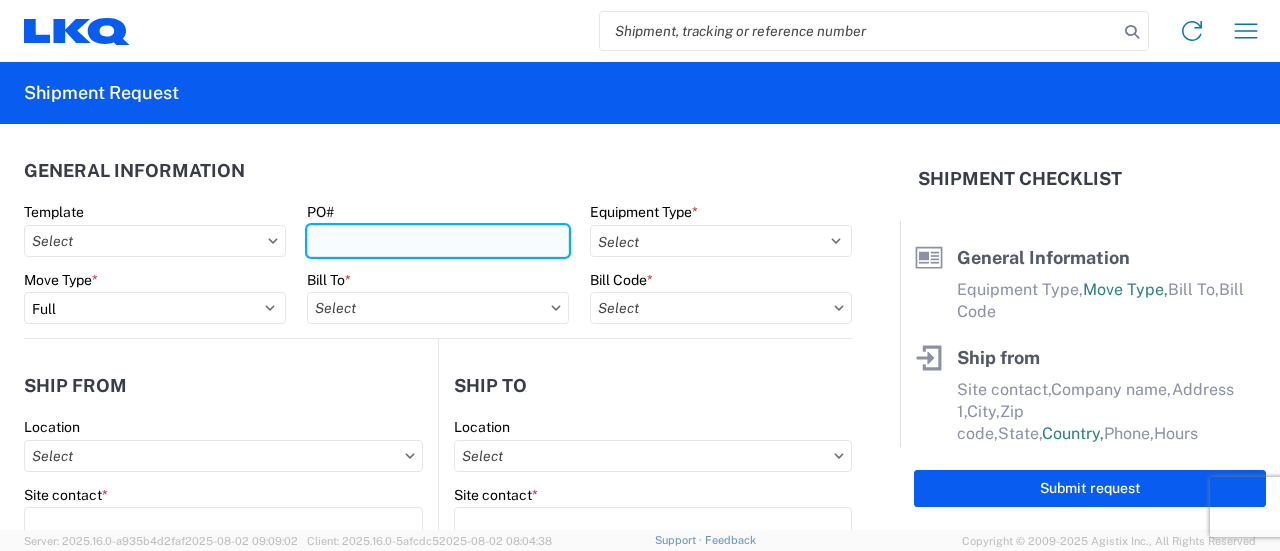click on "PO#" at bounding box center [438, 241] 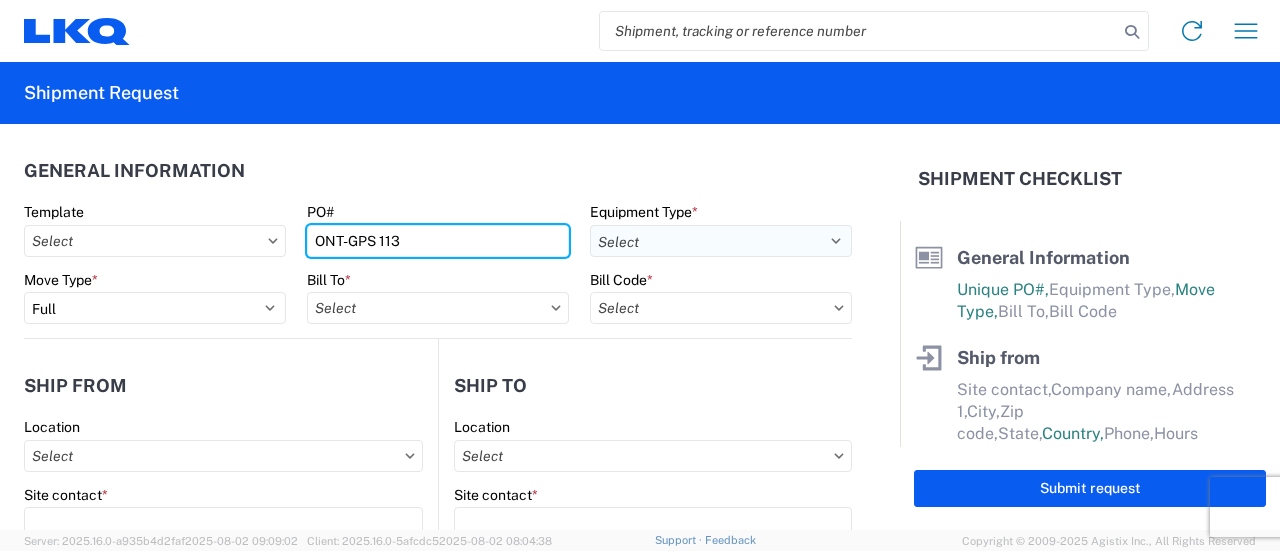 type on "ONT-GPS 113" 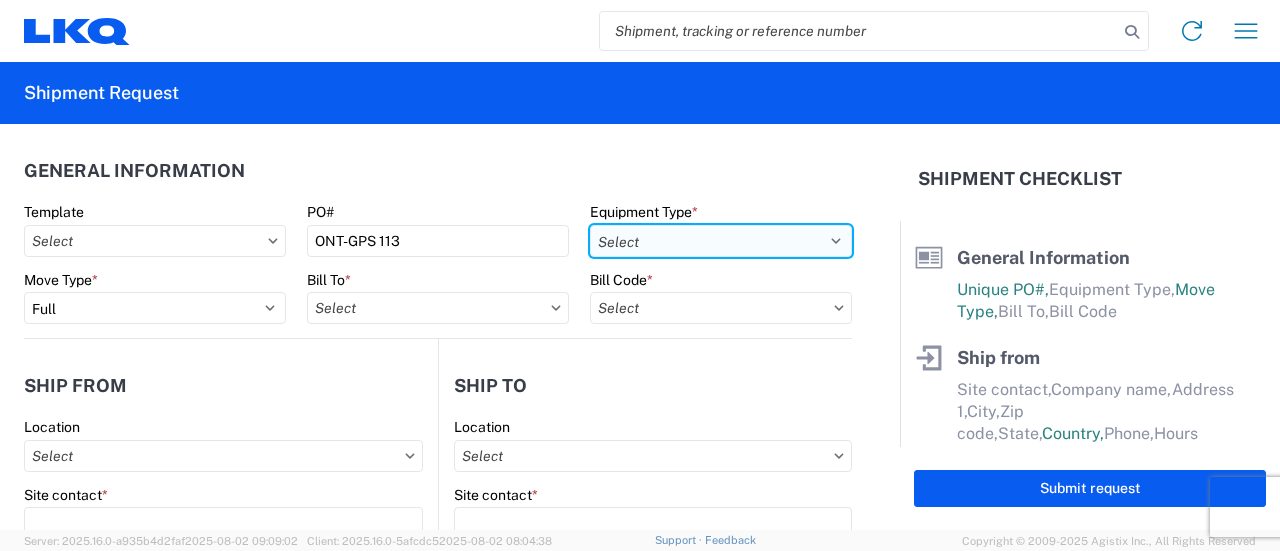 click on "Select 53’ Dry Van Flatbed Dropdeck (van) Lowboy (flatbed) Rail" at bounding box center [721, 241] 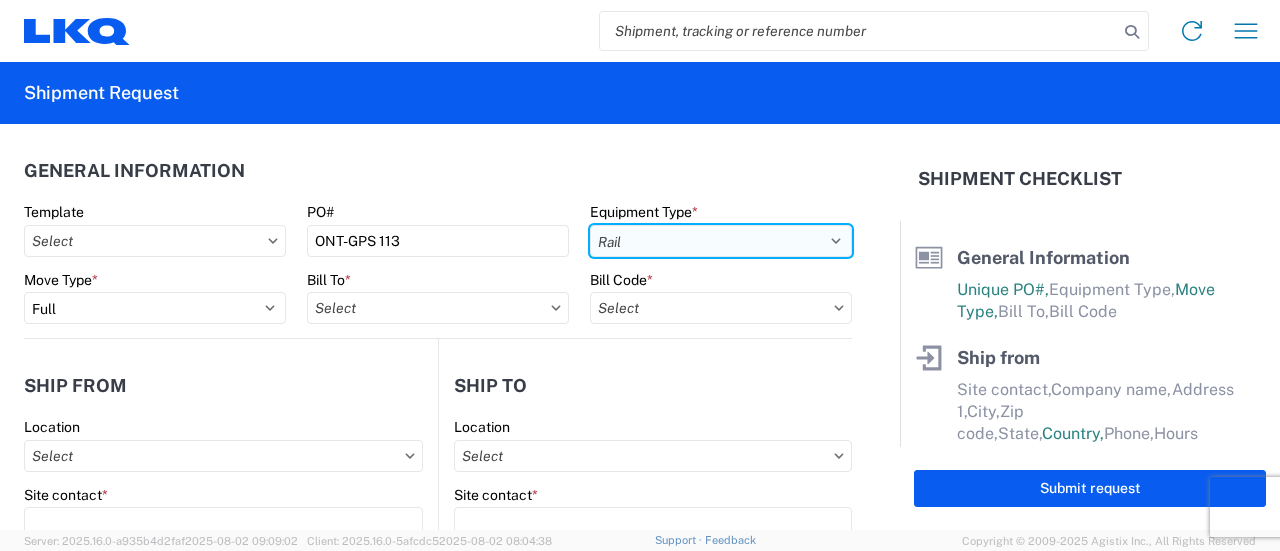 click on "Select 53’ Dry Van Flatbed Dropdeck (van) Lowboy (flatbed) Rail" at bounding box center [721, 241] 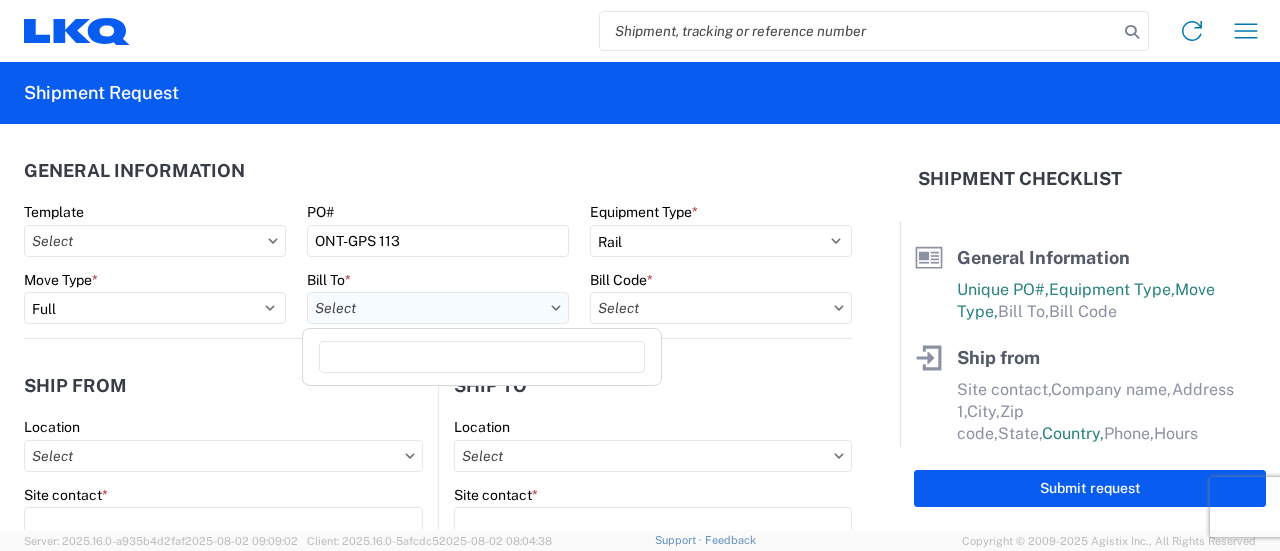 click on "Bill To  *" at bounding box center [438, 308] 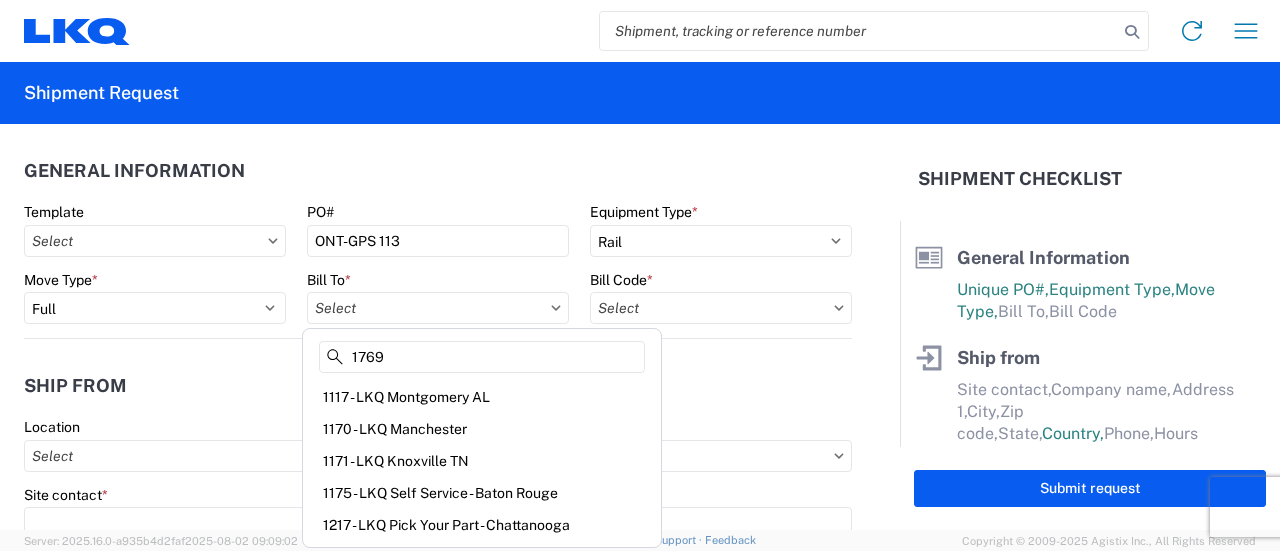 type on "1769" 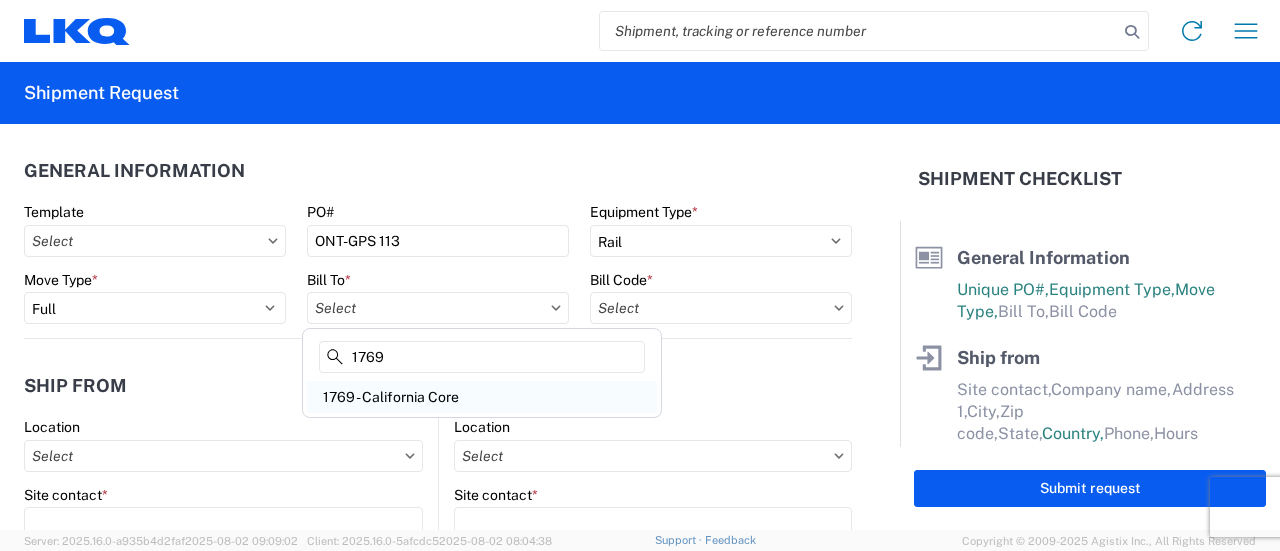 click on "1769 - California Core" 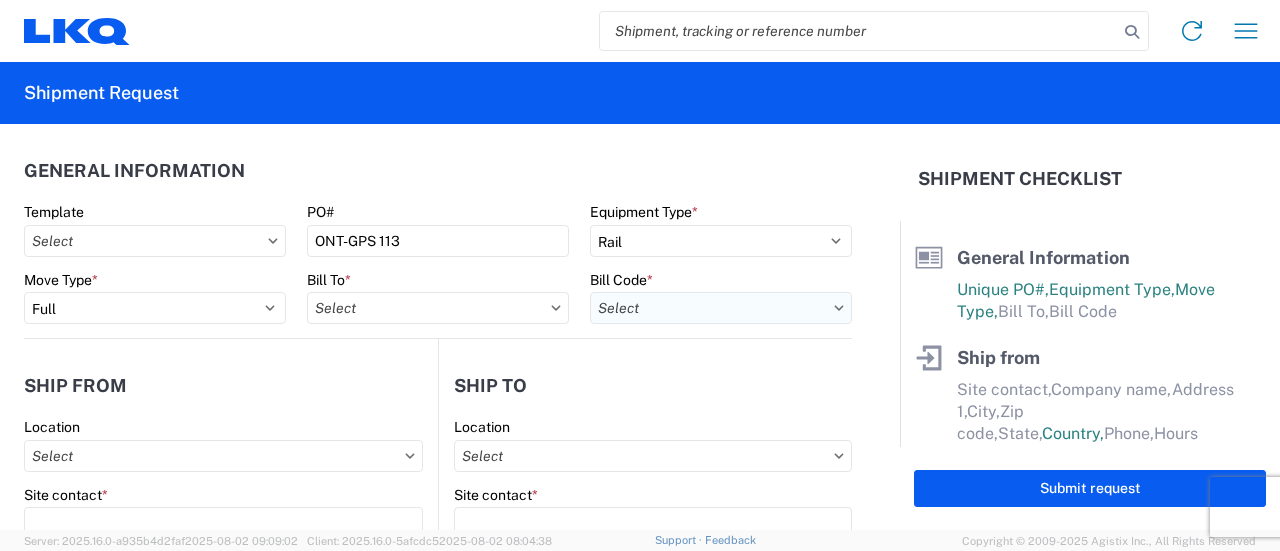type on "1769 - California Core" 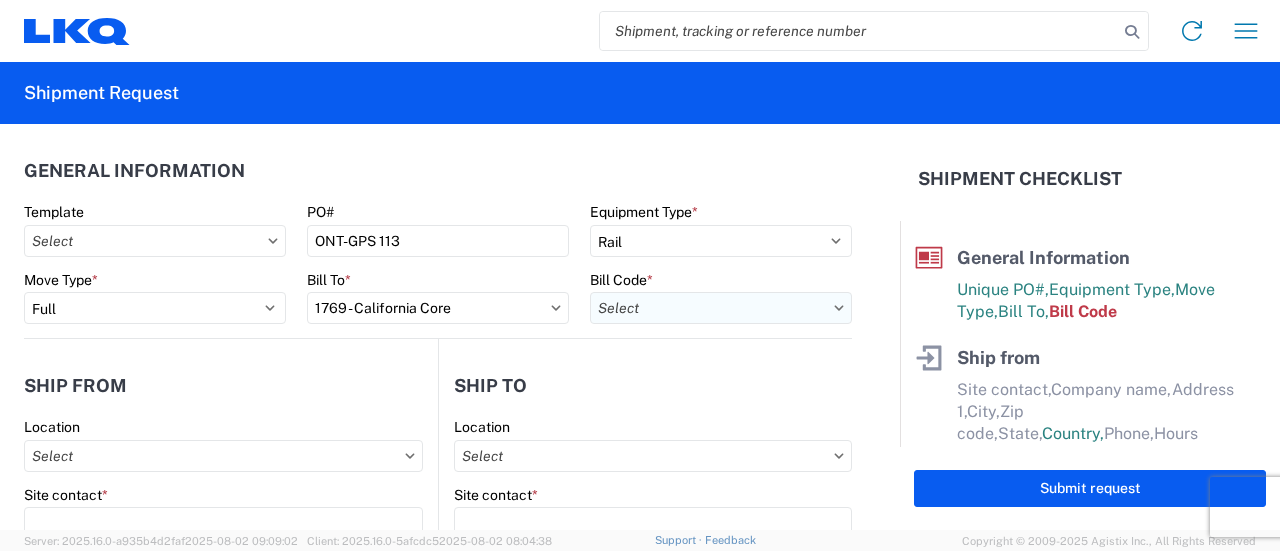 click on "Bill Code  *" at bounding box center (721, 308) 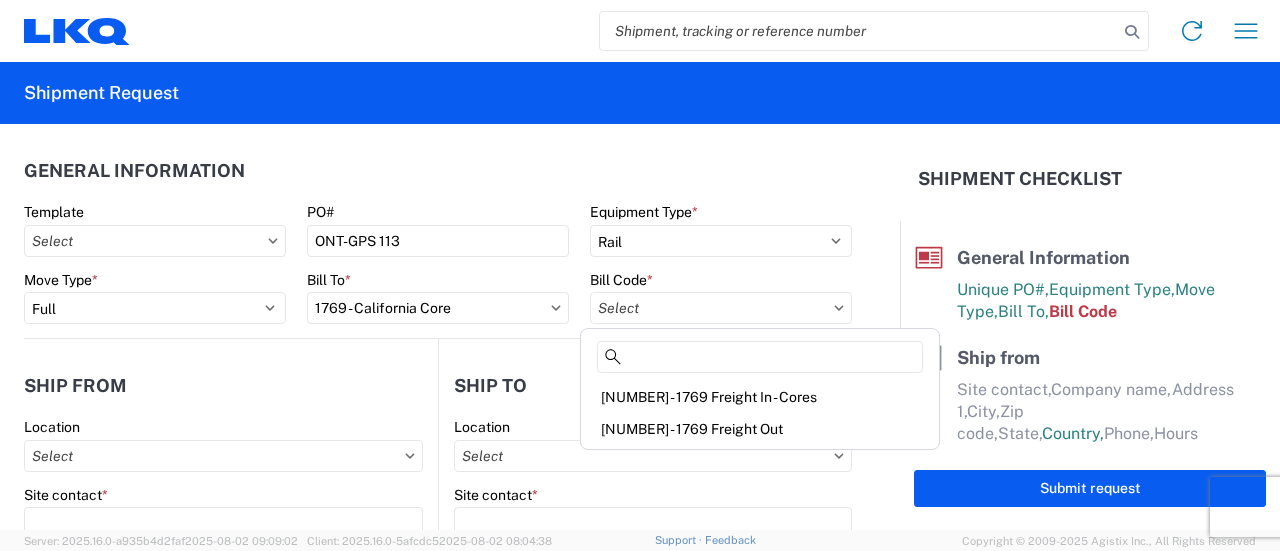 click on "[NUMBER] - 1769 Freight Out" 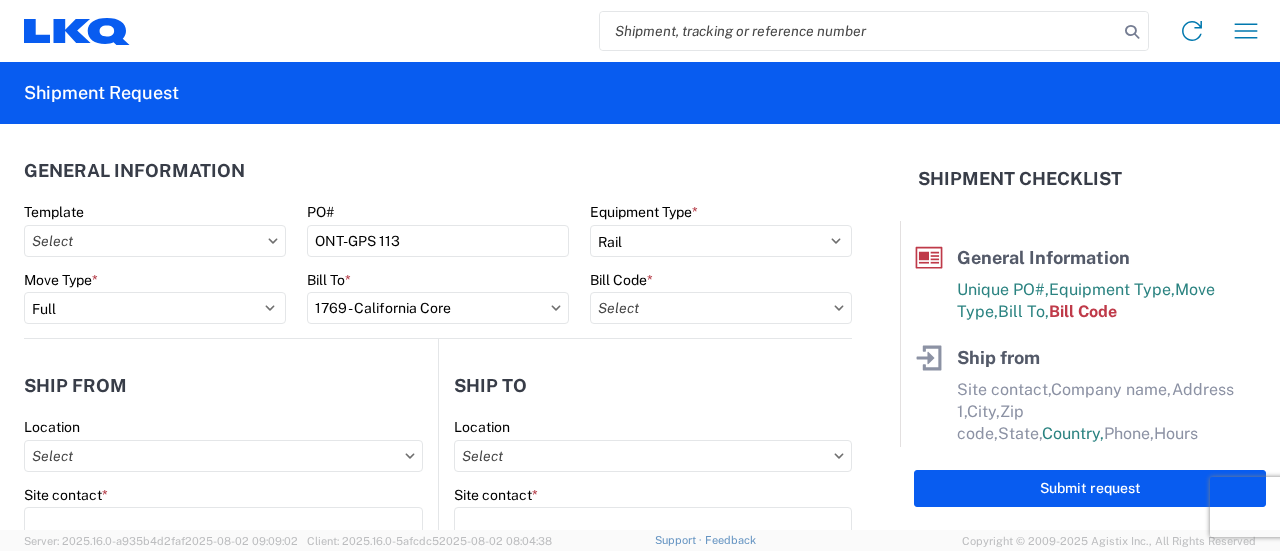 type on "[NUMBER] - 1769 Freight Out" 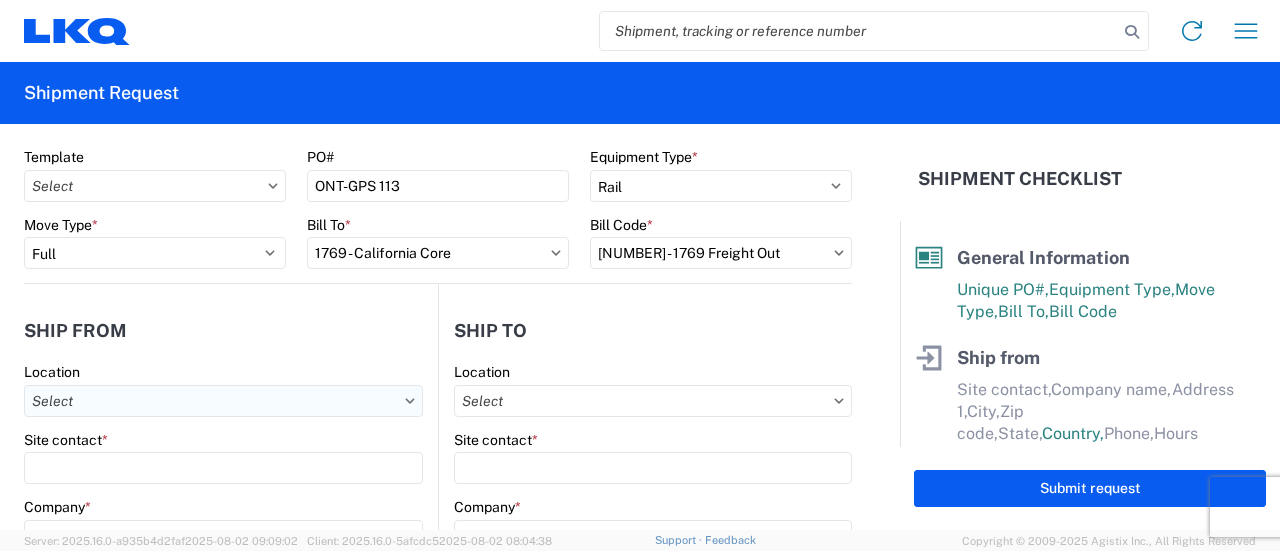 scroll, scrollTop: 100, scrollLeft: 0, axis: vertical 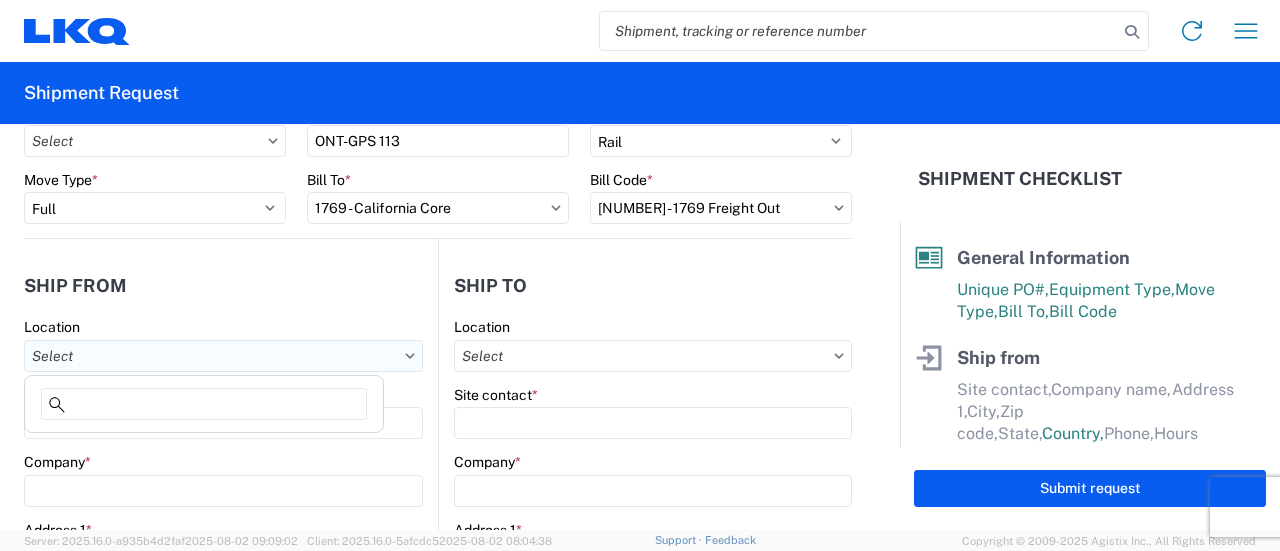 click on "Location" at bounding box center [223, 356] 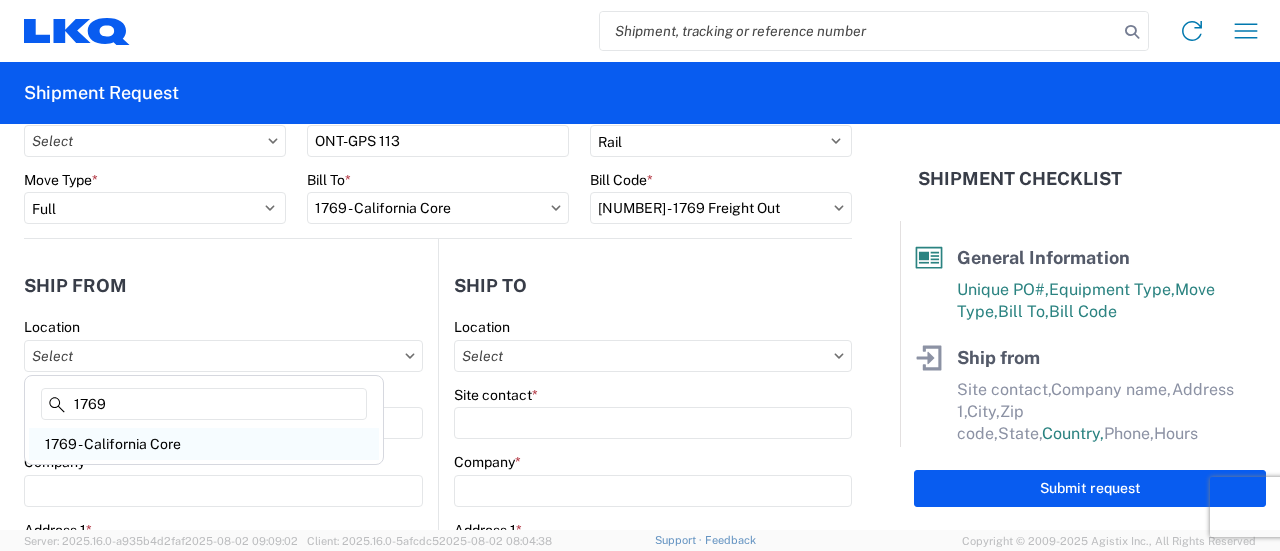 type on "1769" 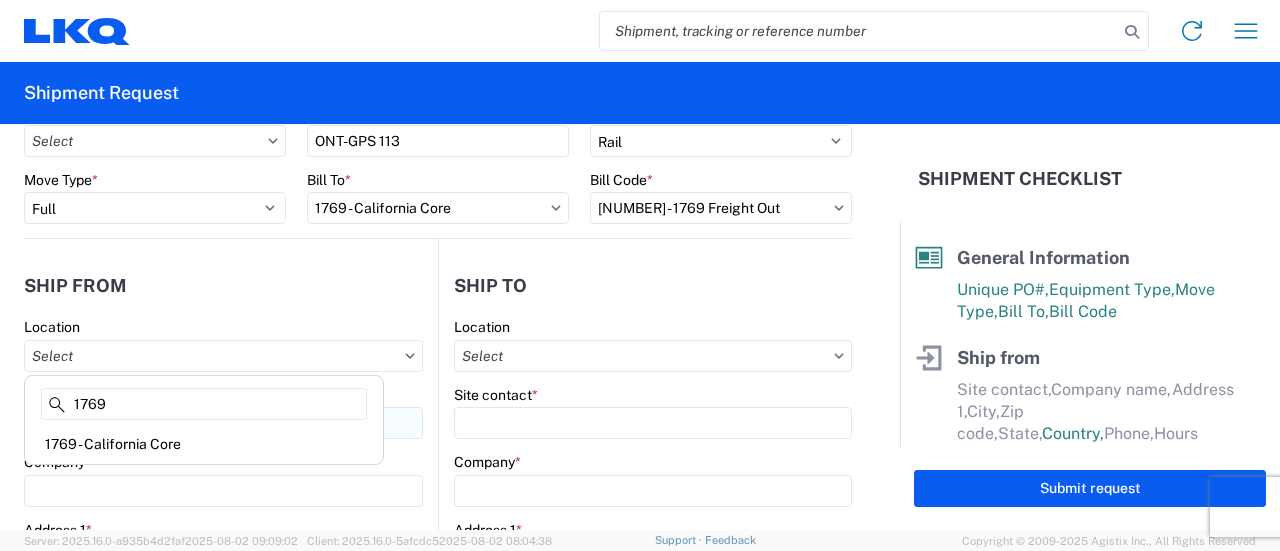 click on "1769 - California Core" 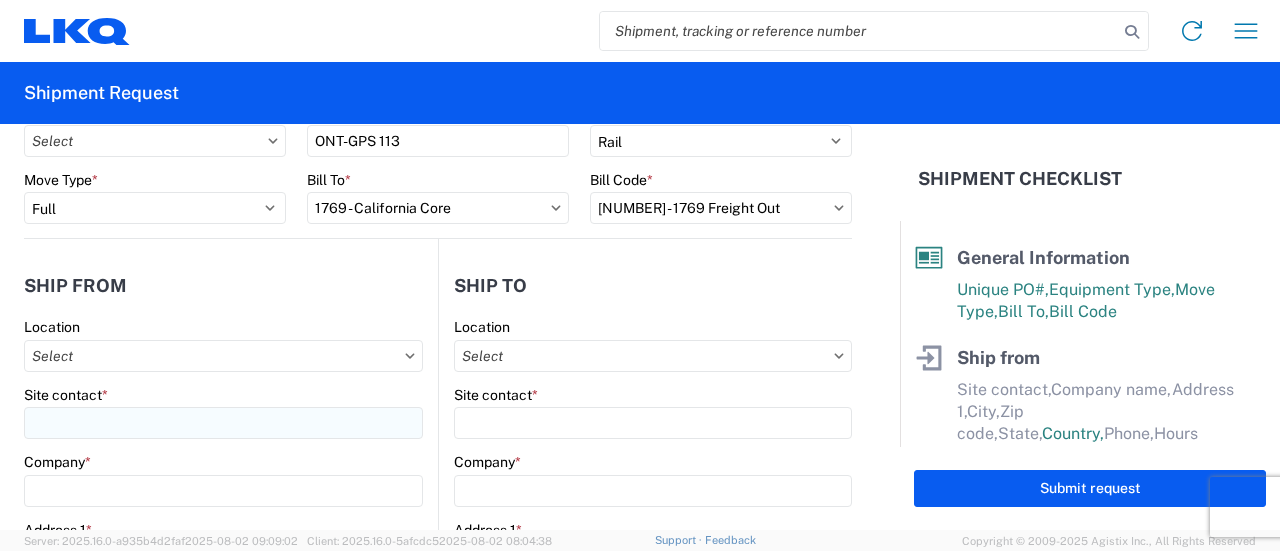 type on "1769 - California Core" 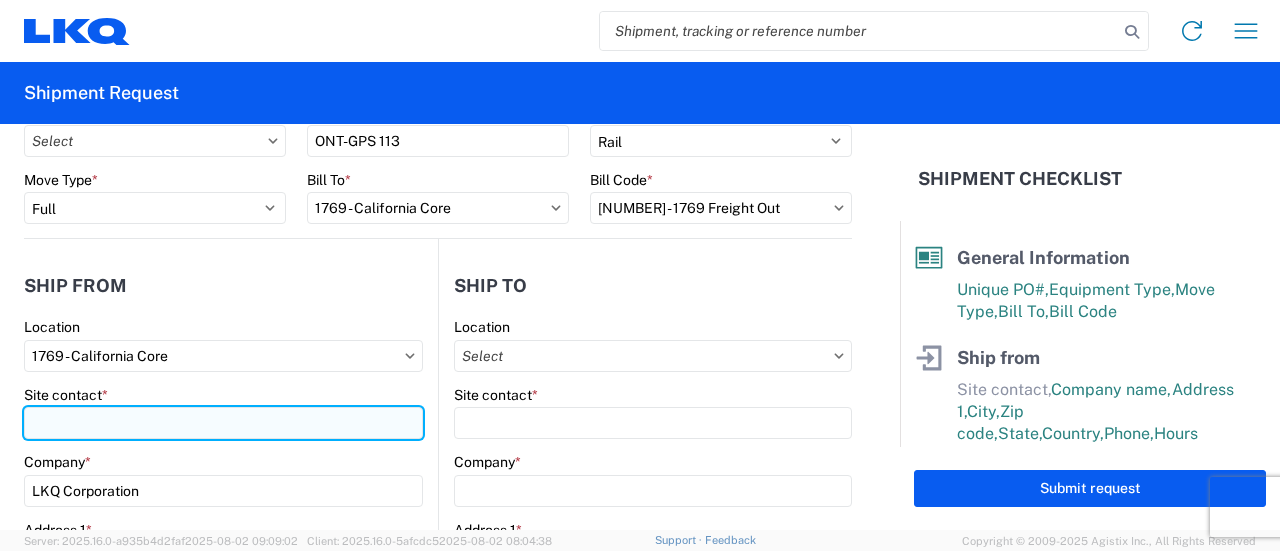 click on "Site contact  *" at bounding box center [223, 423] 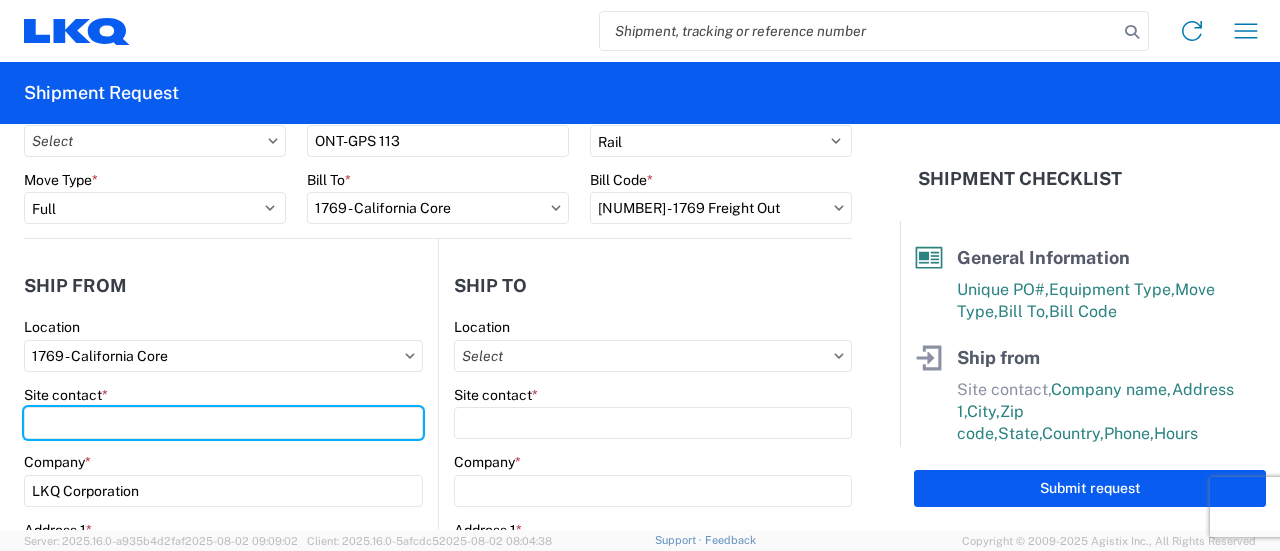type on "Marc Metzger" 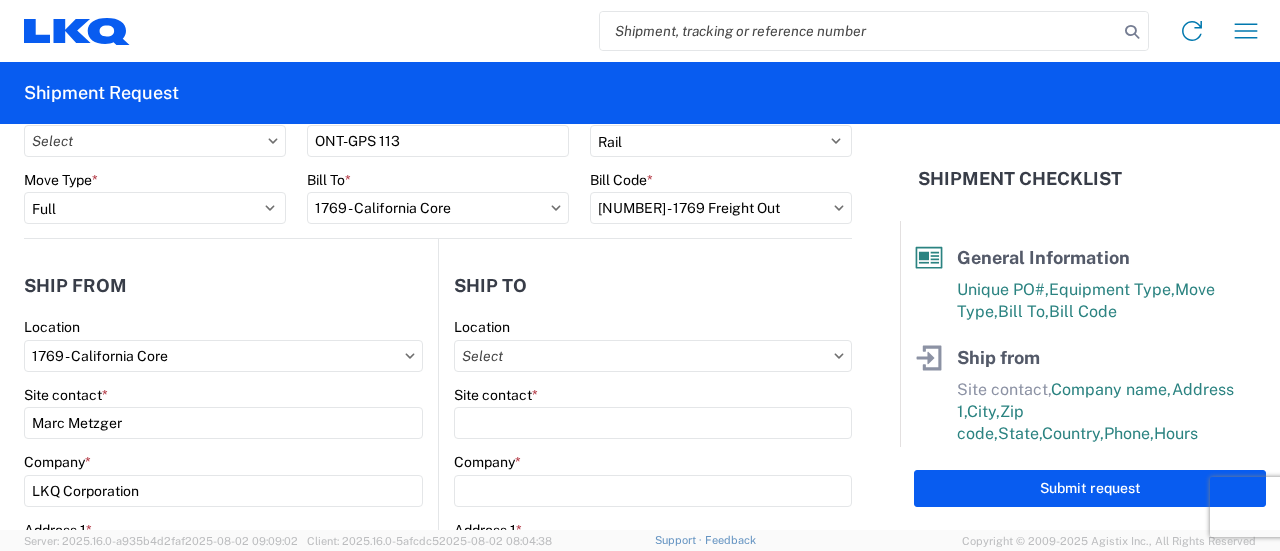 type on "[EMAIL]" 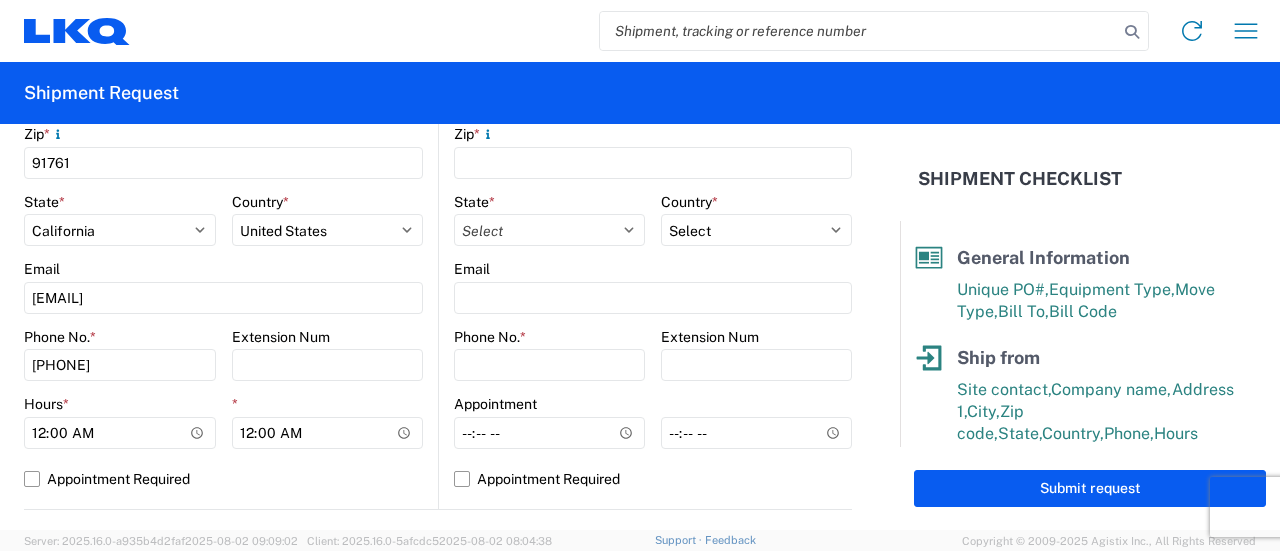 scroll, scrollTop: 700, scrollLeft: 0, axis: vertical 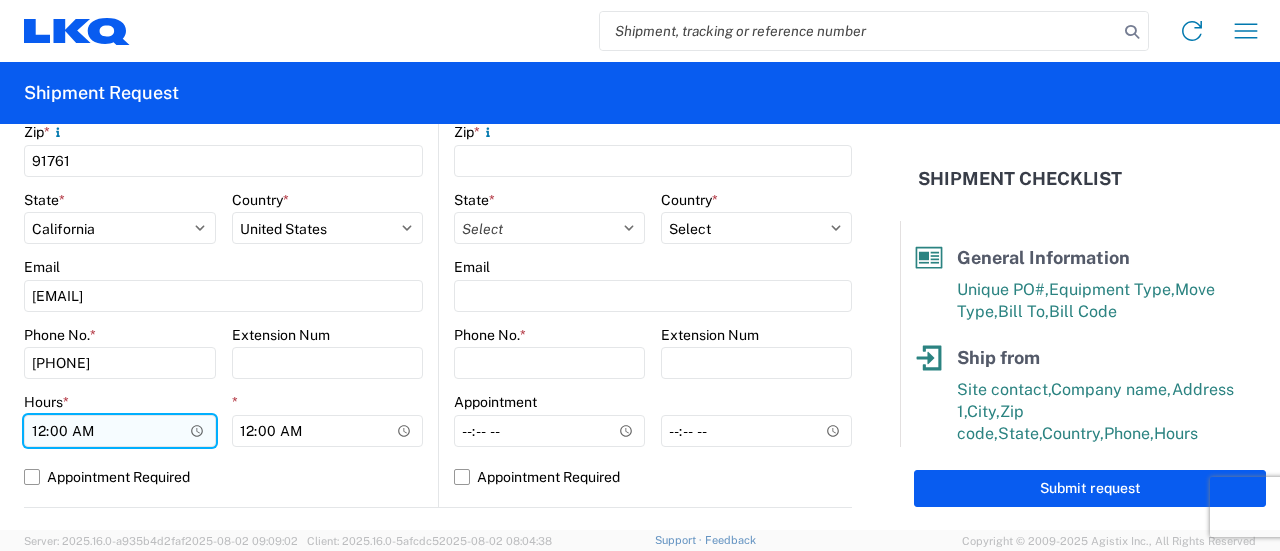click on "00:00" at bounding box center [120, 431] 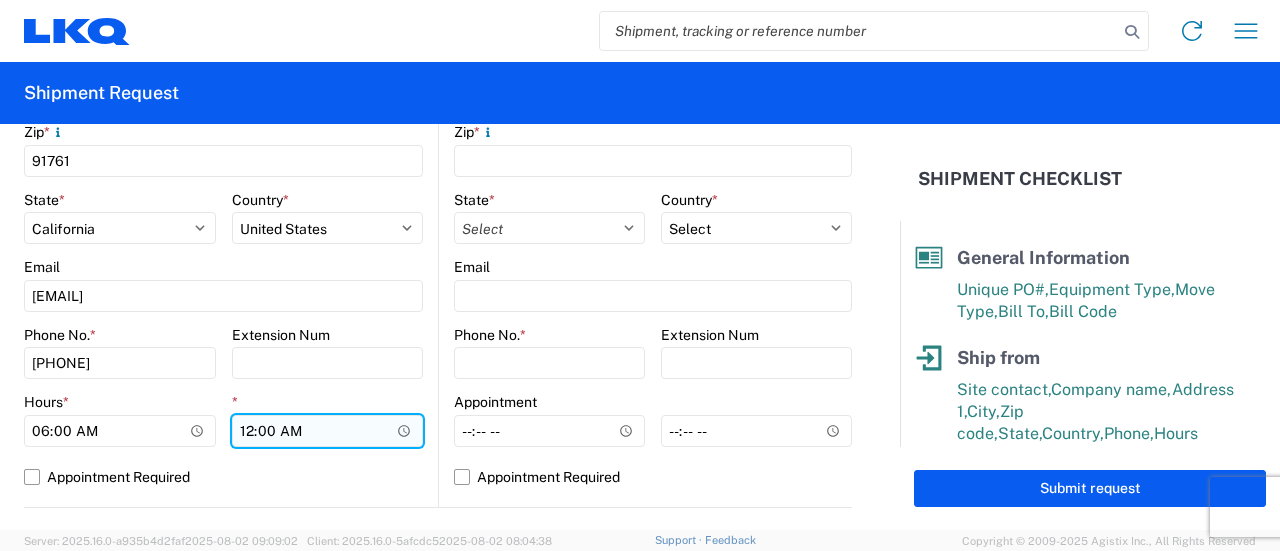 type on "06:00" 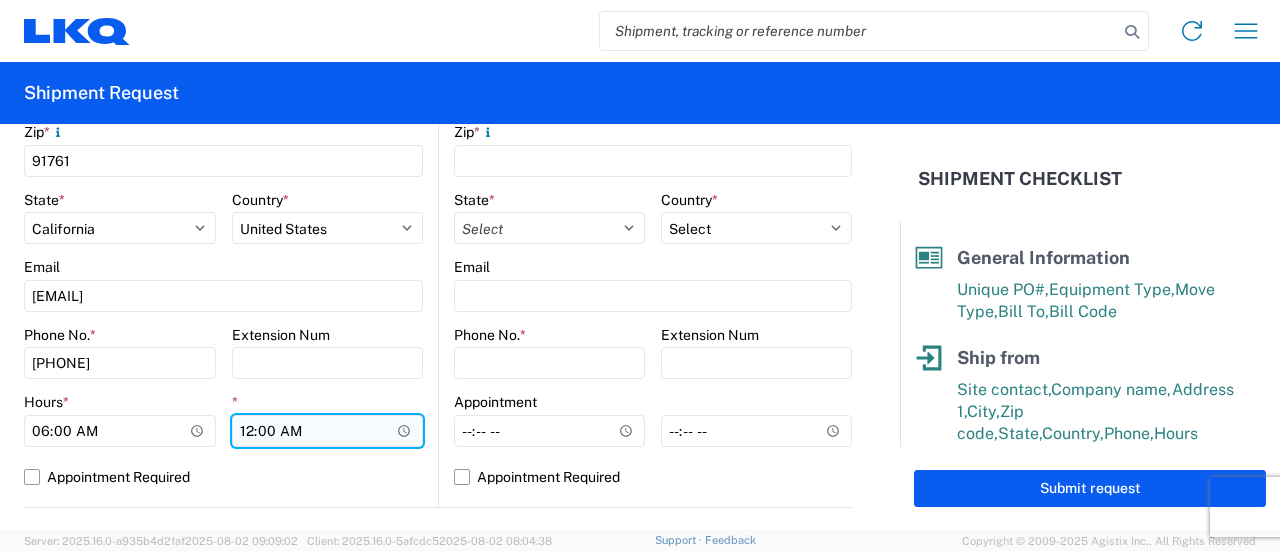 click on "00:00" at bounding box center (328, 431) 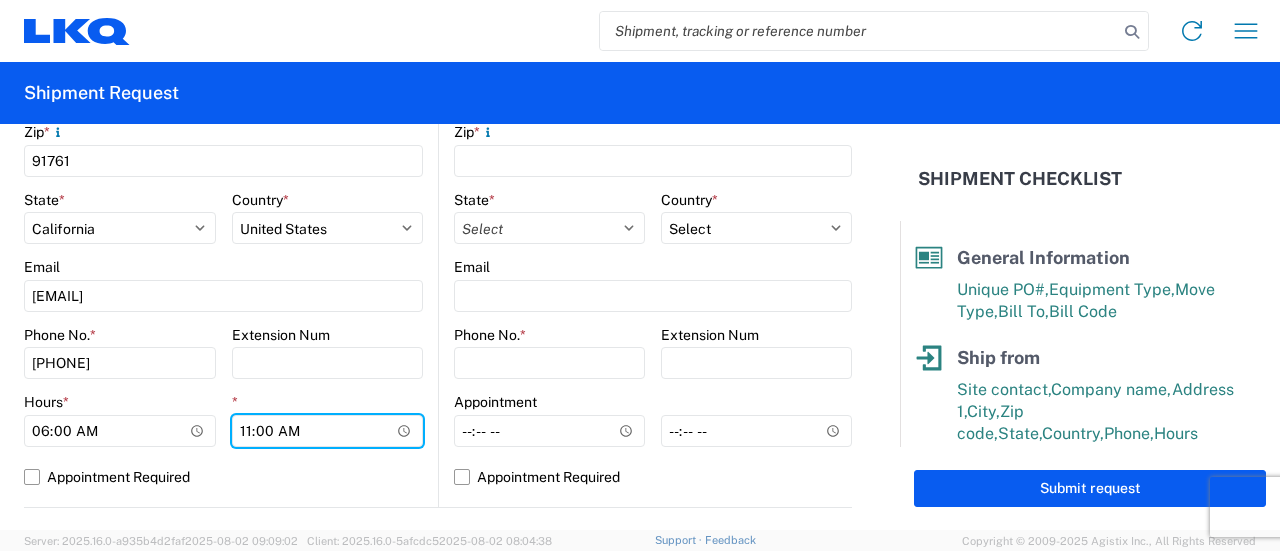 type on "11:00" 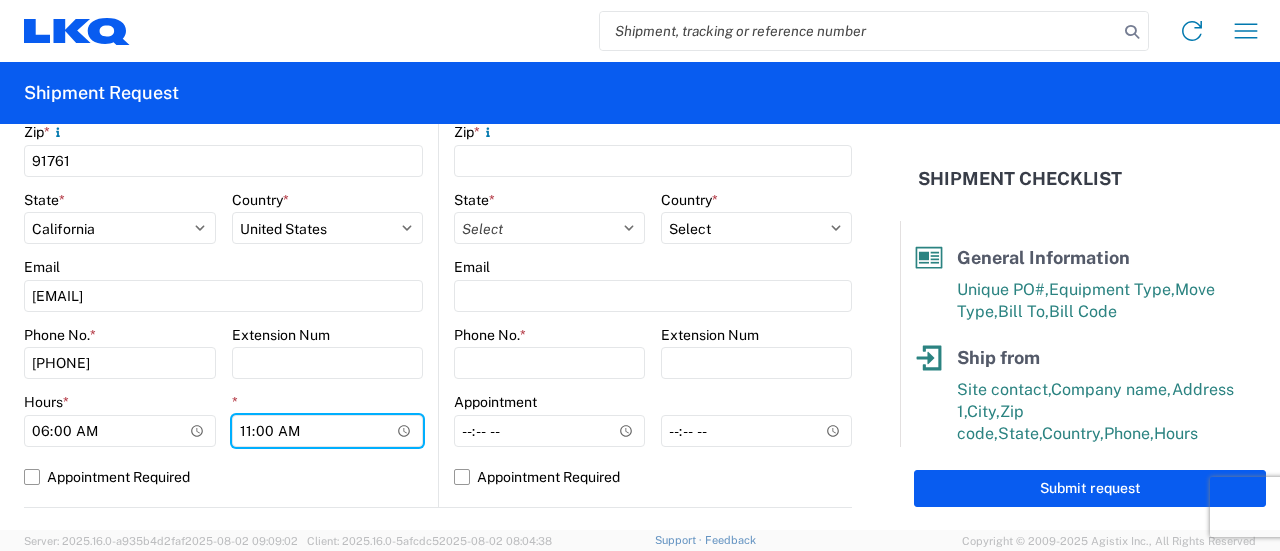 scroll, scrollTop: 900, scrollLeft: 0, axis: vertical 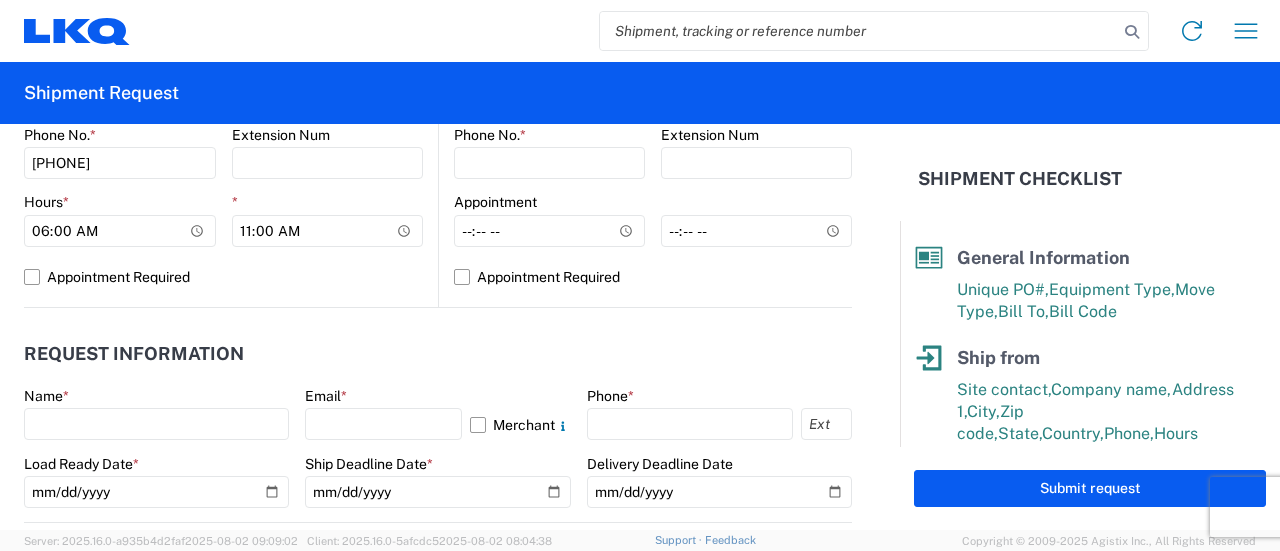 click on "Request Information   Name  *  Email  *  Merchant
Phone  *  Load Ready Date  *  Ship Deadline Date  *  Delivery Deadline Date" 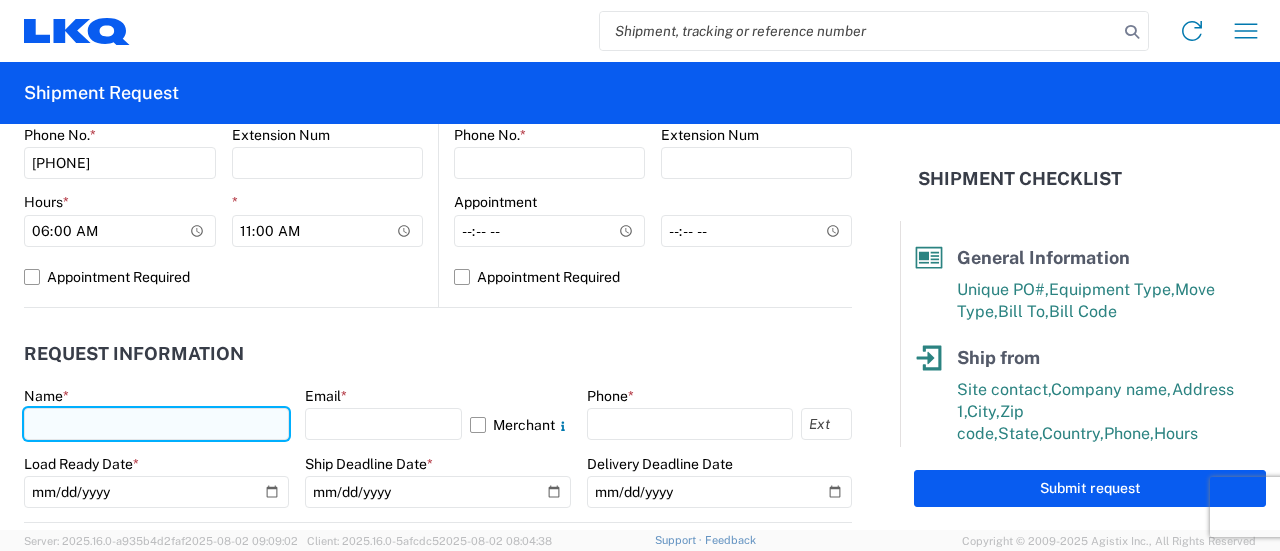 click 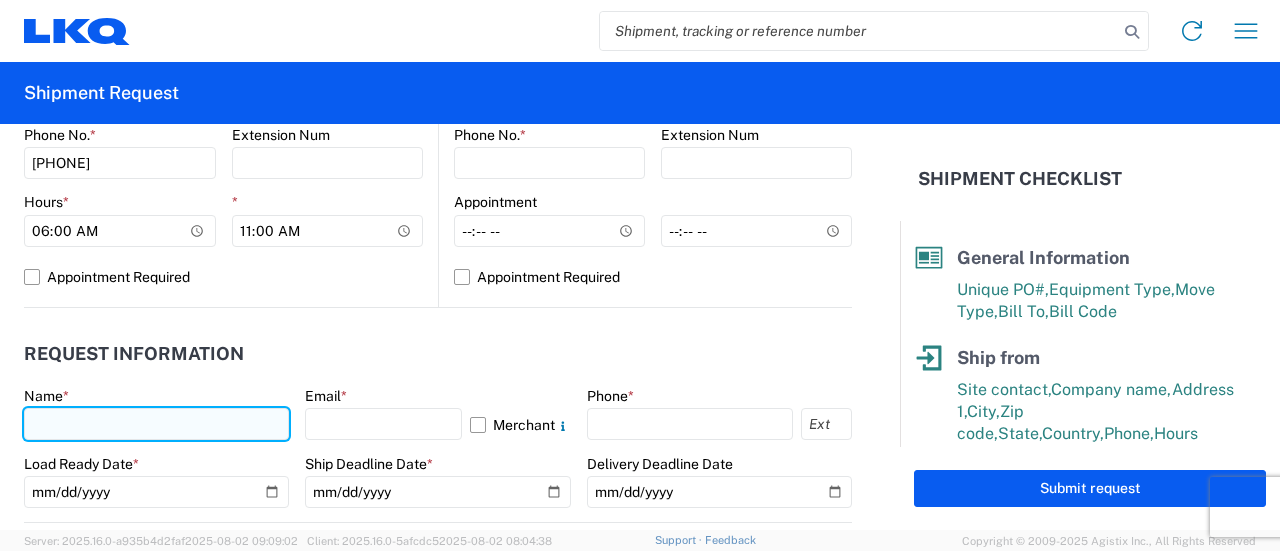 type on "[FIRST] [LAST]" 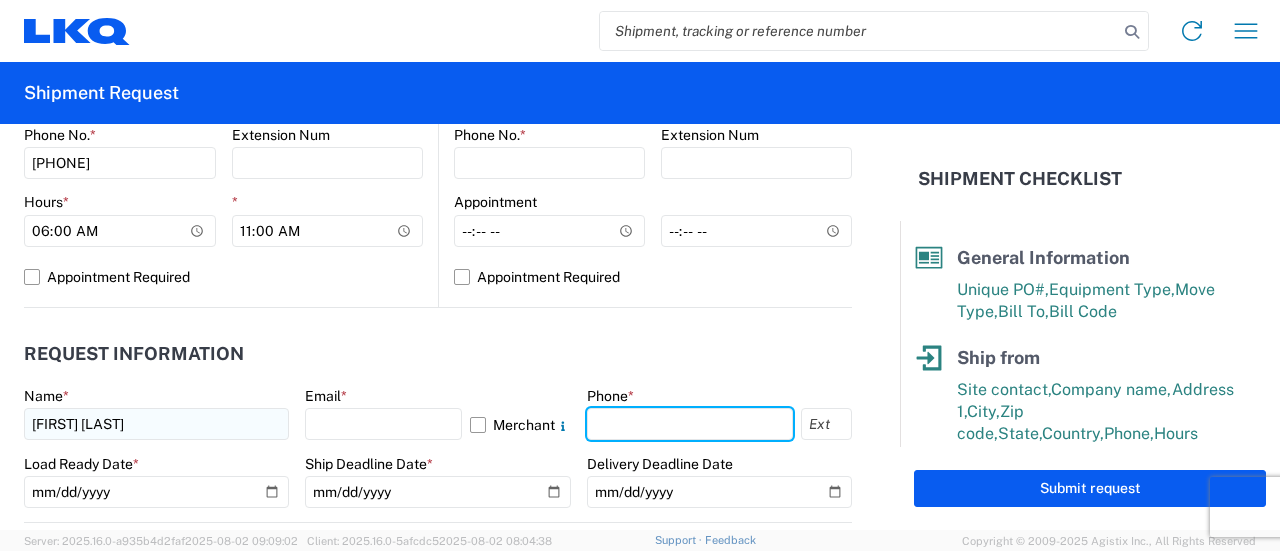 type on "[PHONE]" 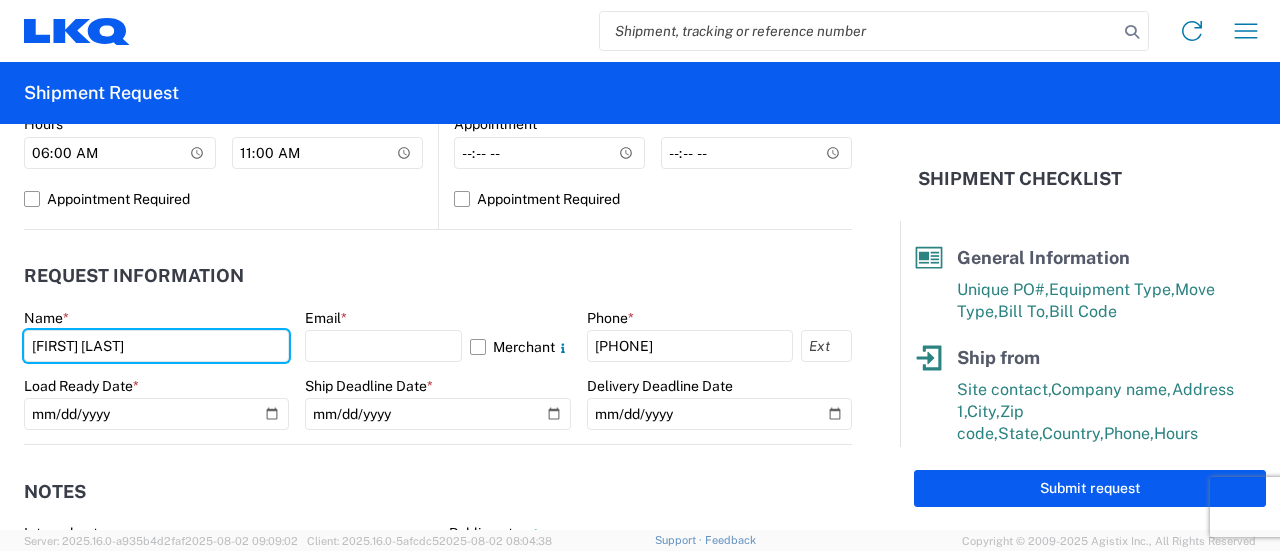 scroll, scrollTop: 1100, scrollLeft: 0, axis: vertical 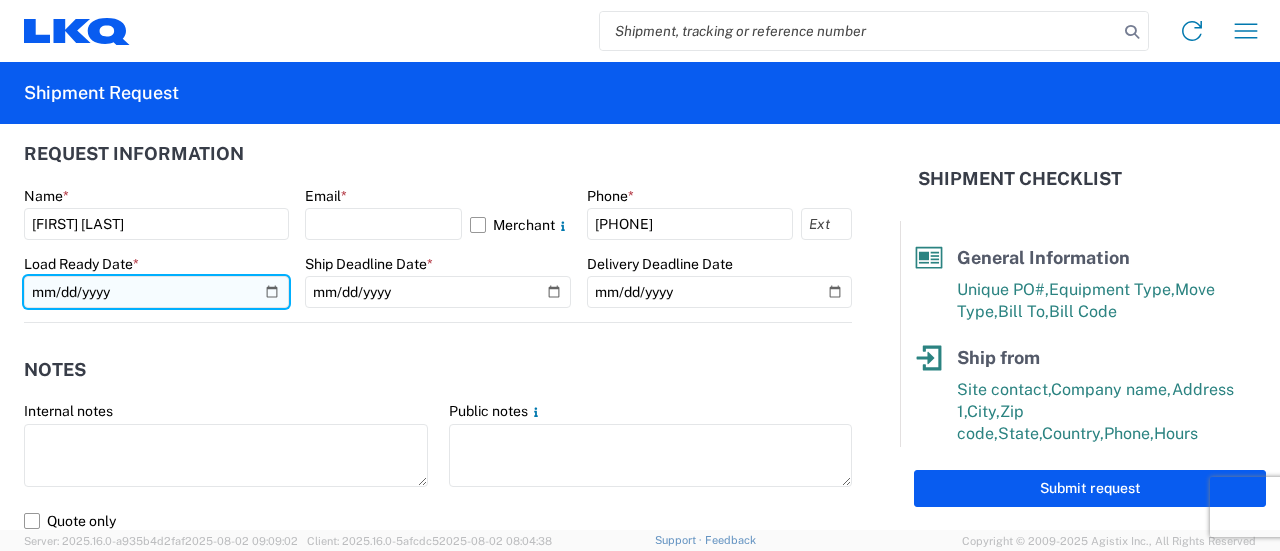 click 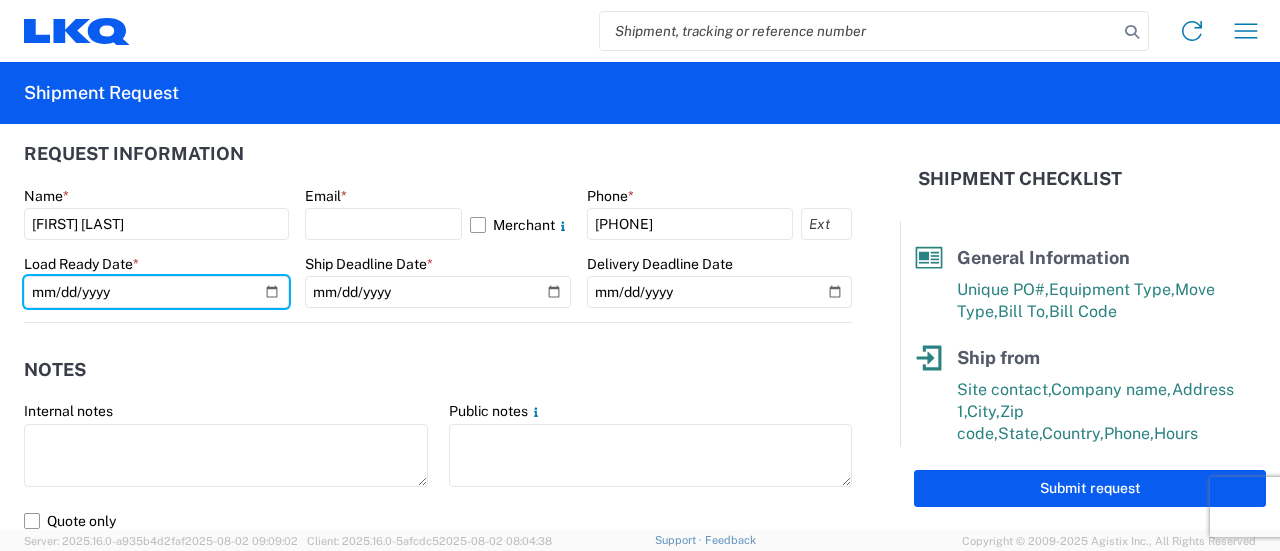 type on "[DATE]" 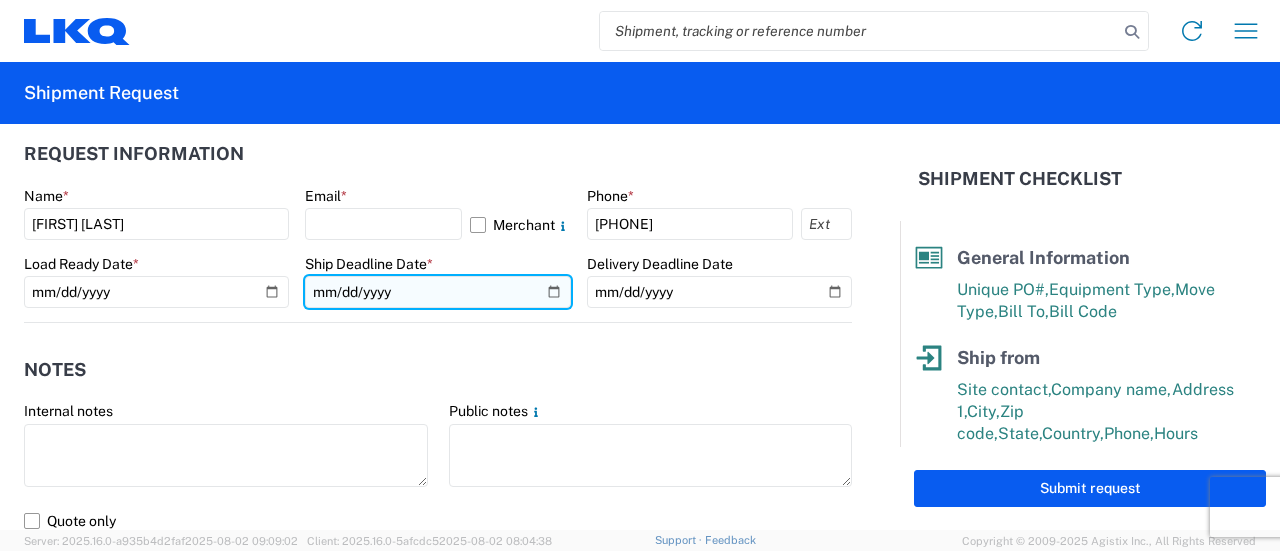 click 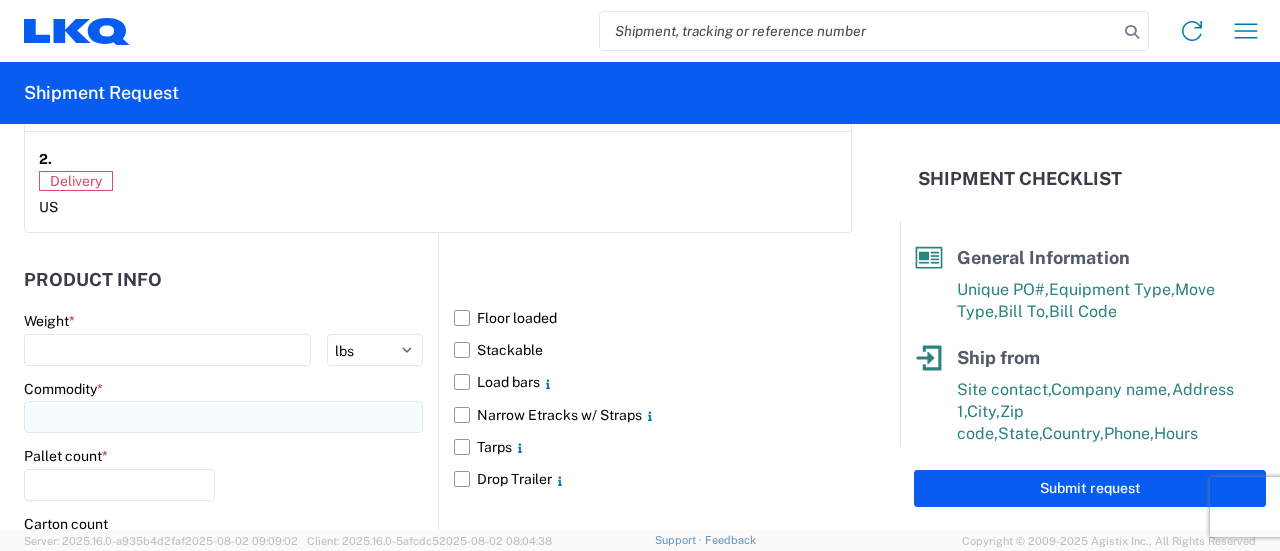 scroll, scrollTop: 1800, scrollLeft: 0, axis: vertical 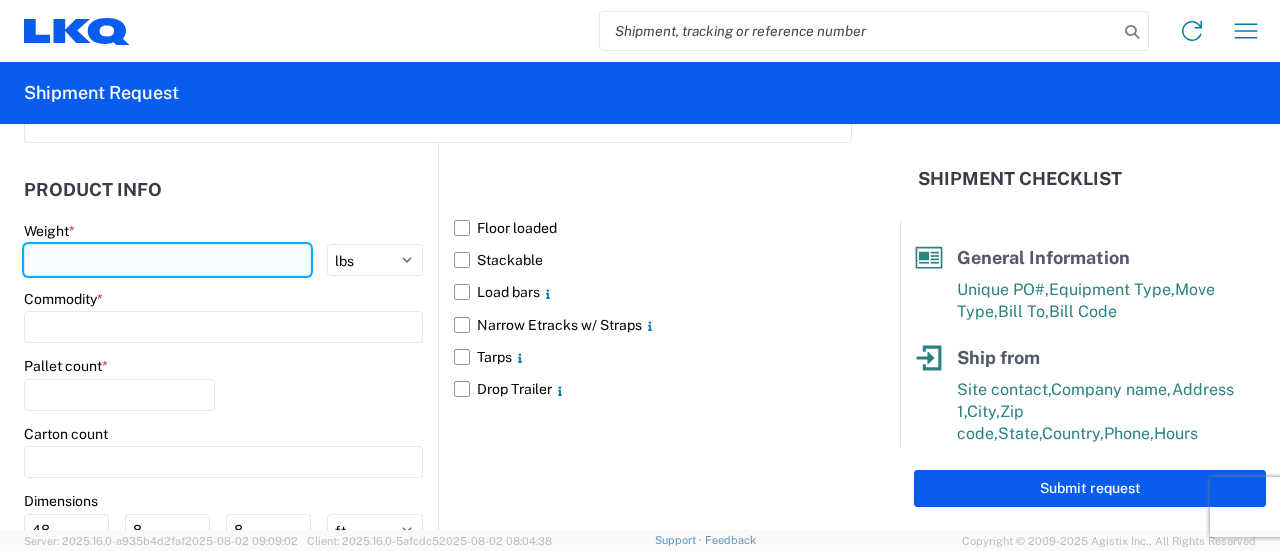 click 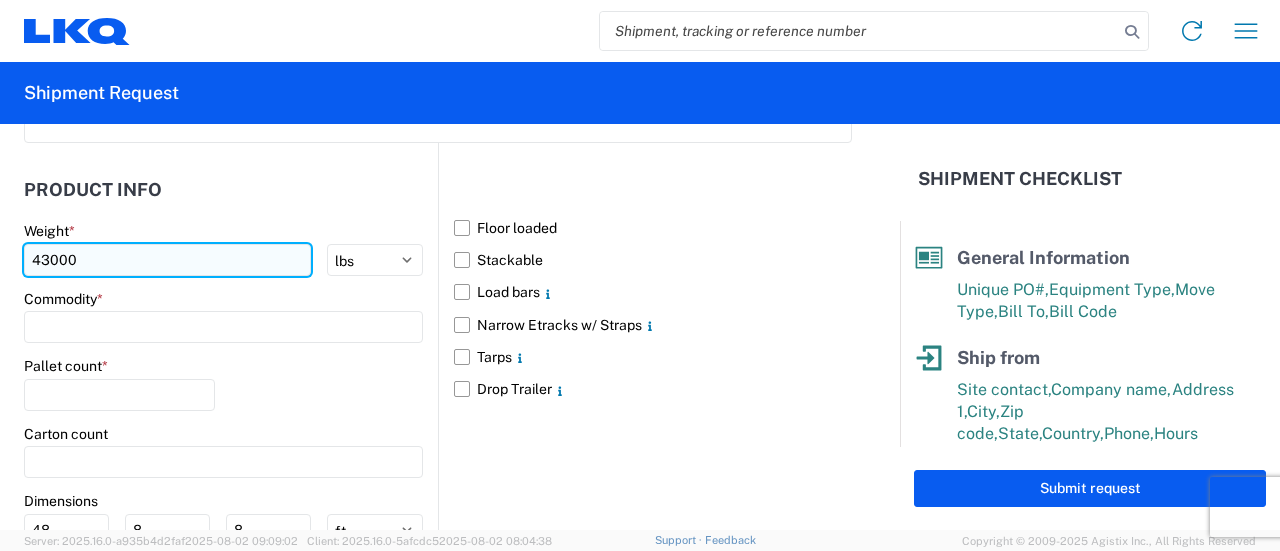 type on "43000" 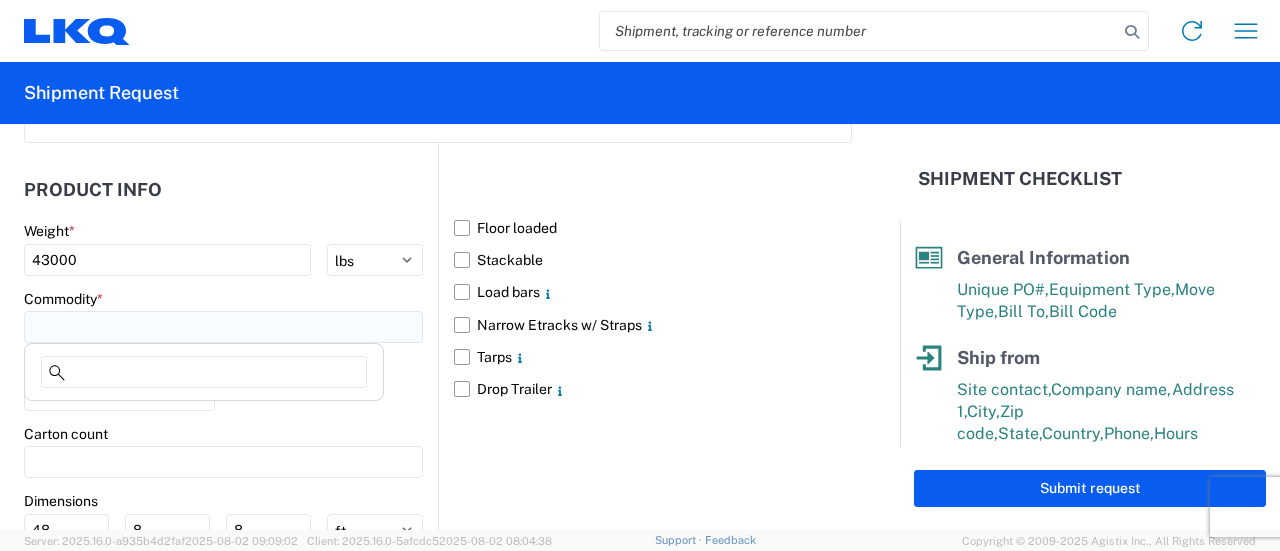click 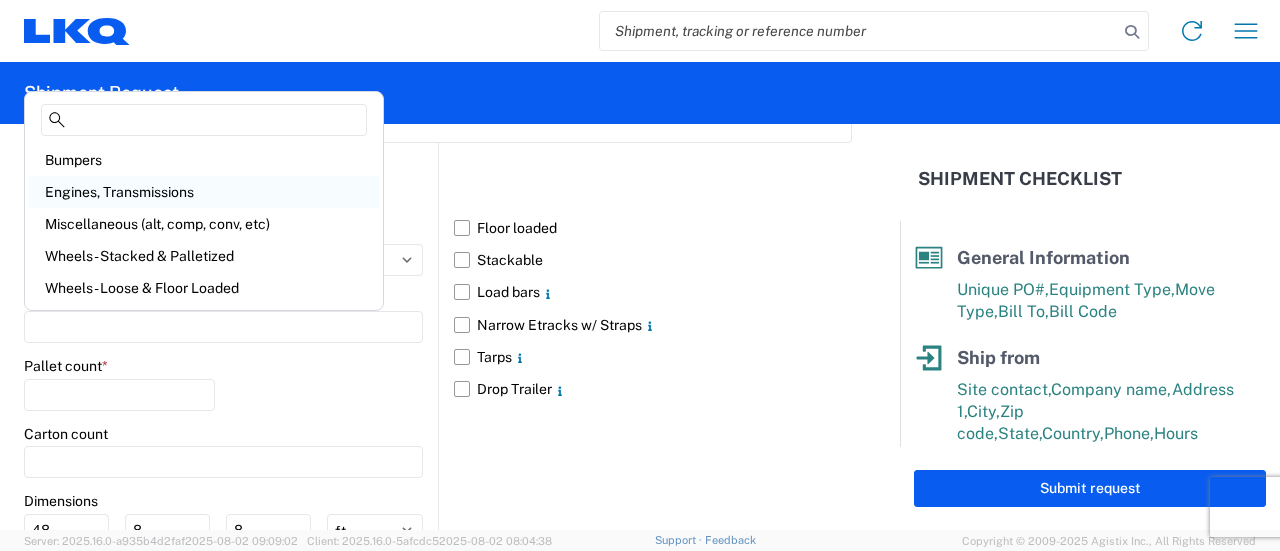 click on "Engines, Transmissions" 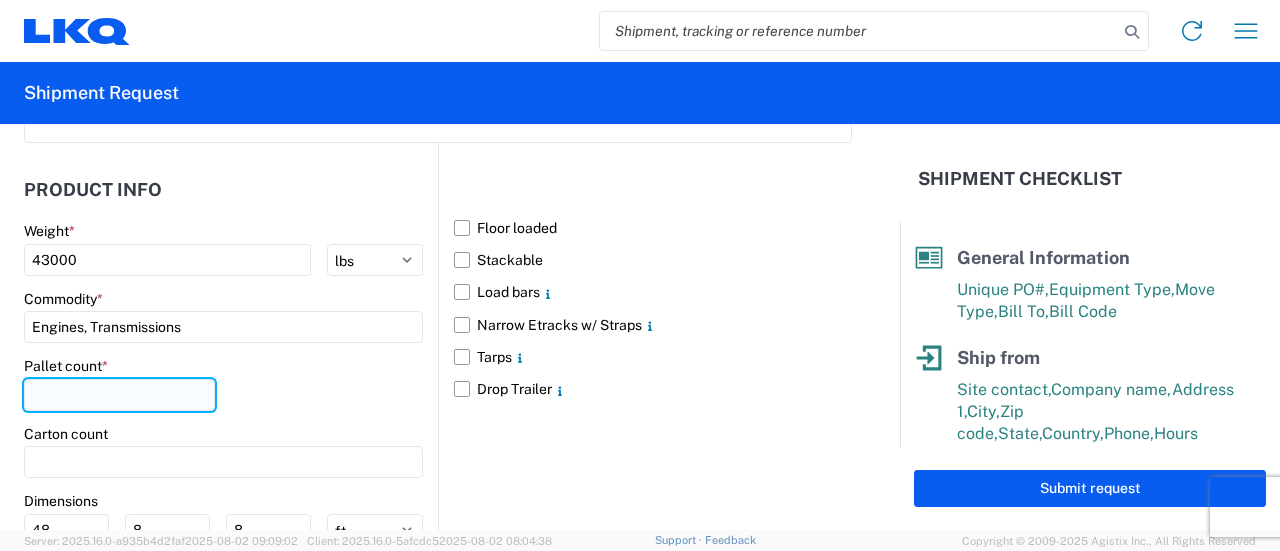click 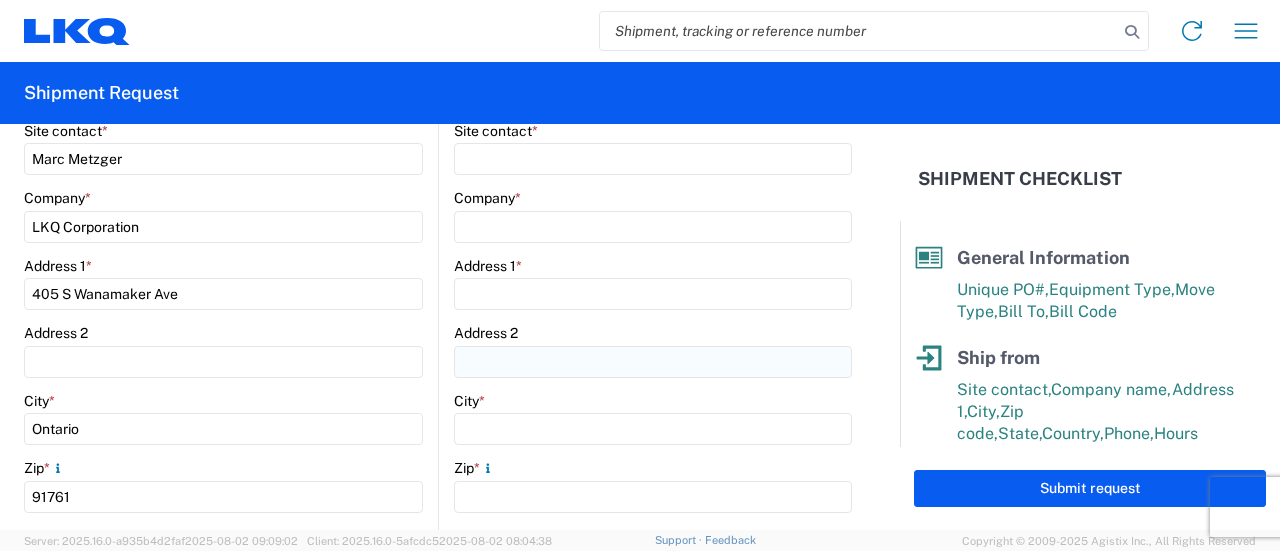 scroll, scrollTop: 64, scrollLeft: 0, axis: vertical 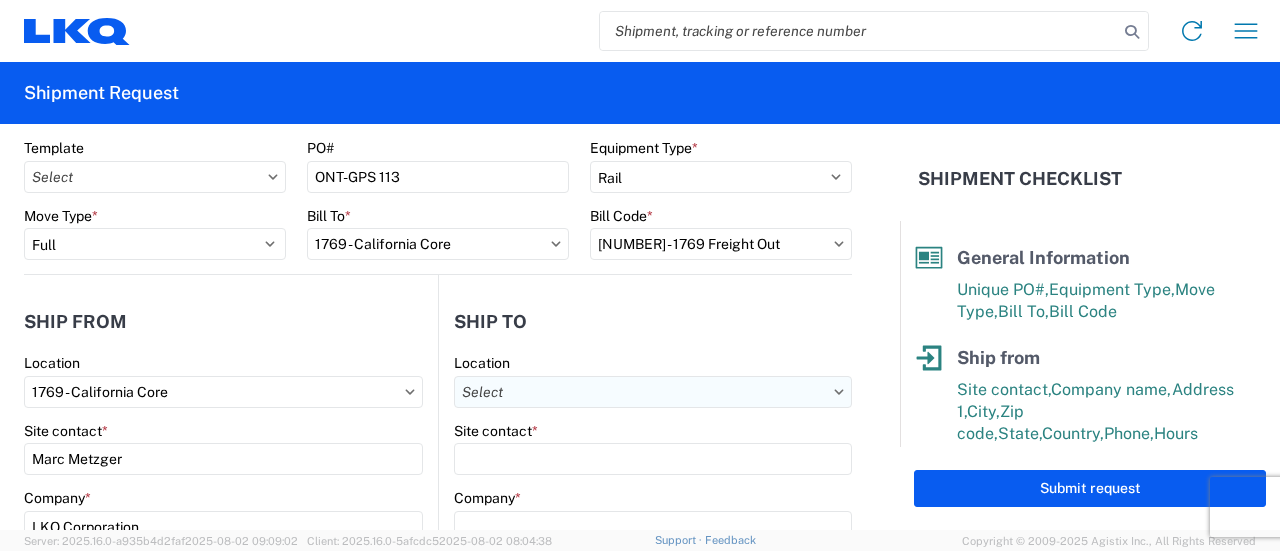 type on "30" 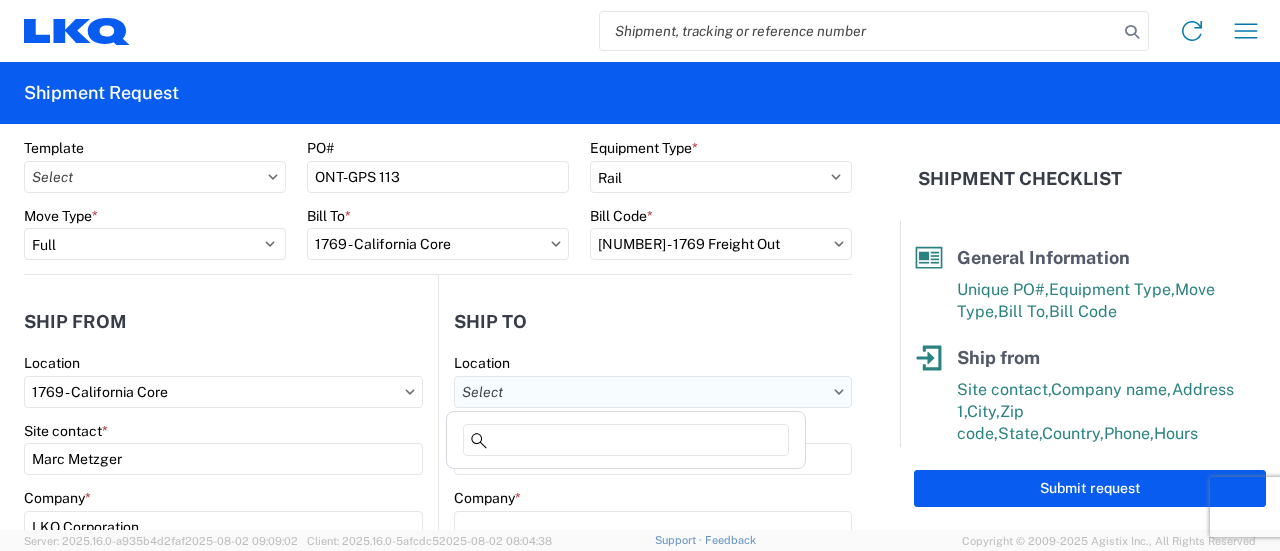 click on "Location" at bounding box center [653, 392] 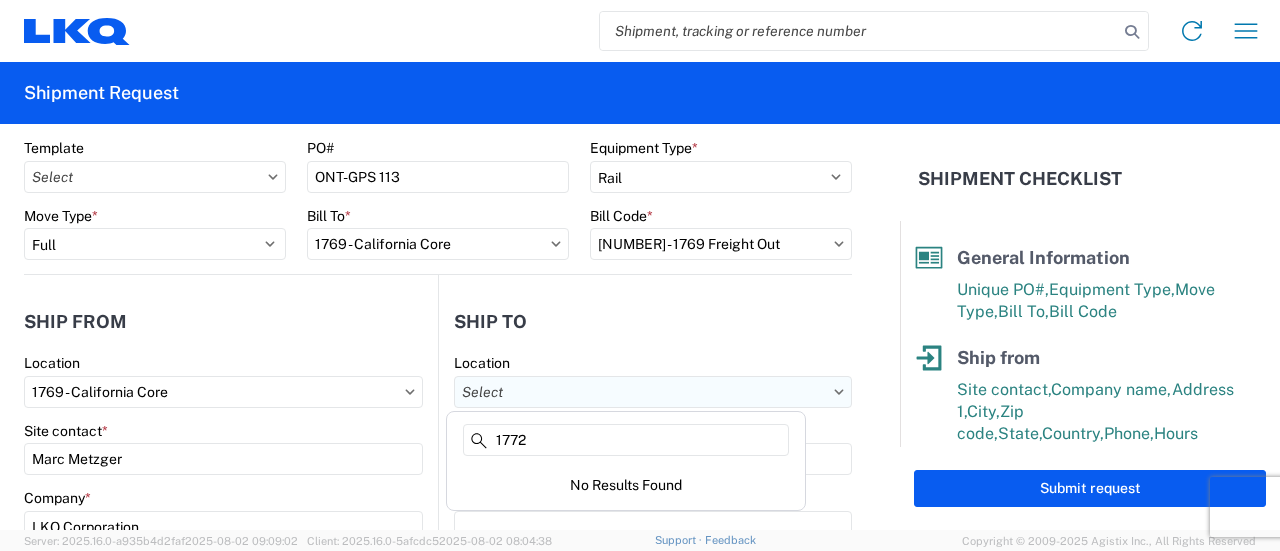 type on "1772" 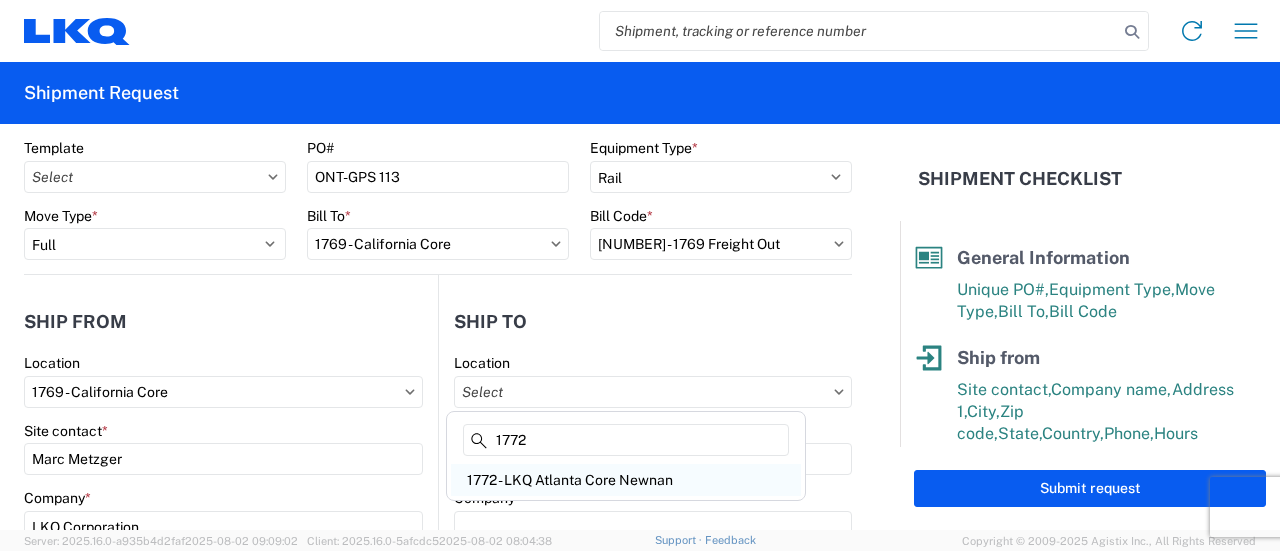 click on "1772 - LKQ Atlanta Core Newnan" 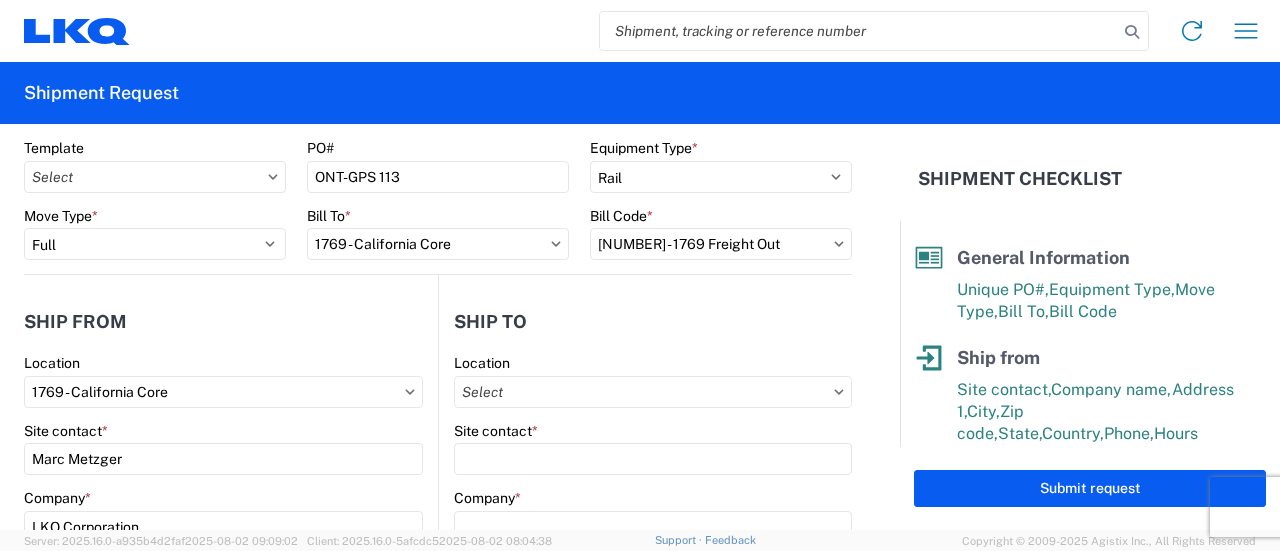 type on "1772 - LKQ Atlanta Core Newnan" 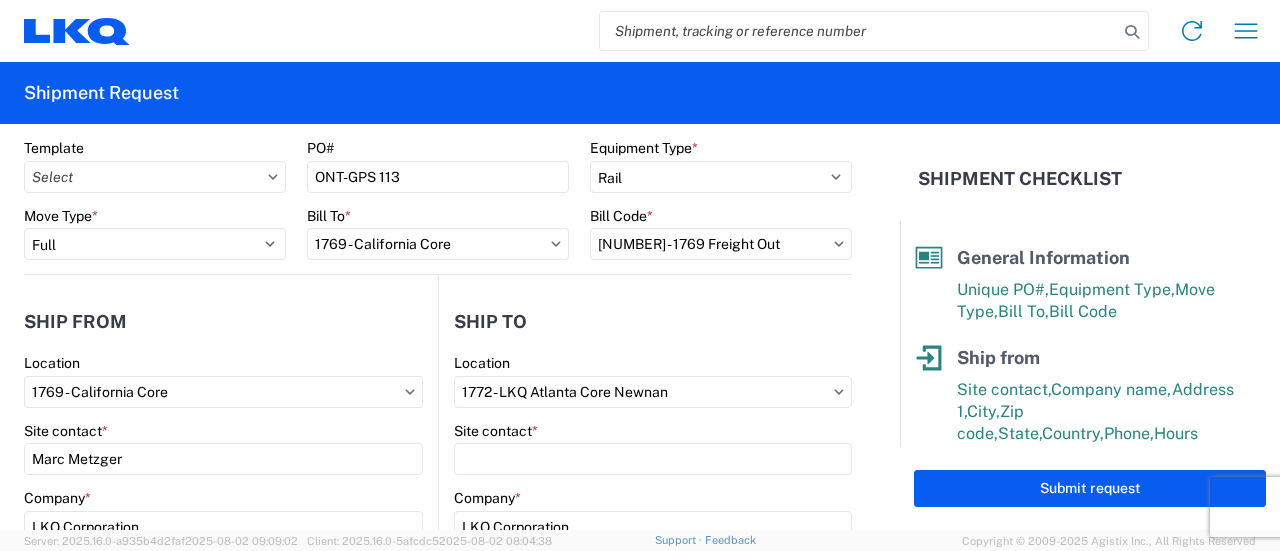 select on "US" 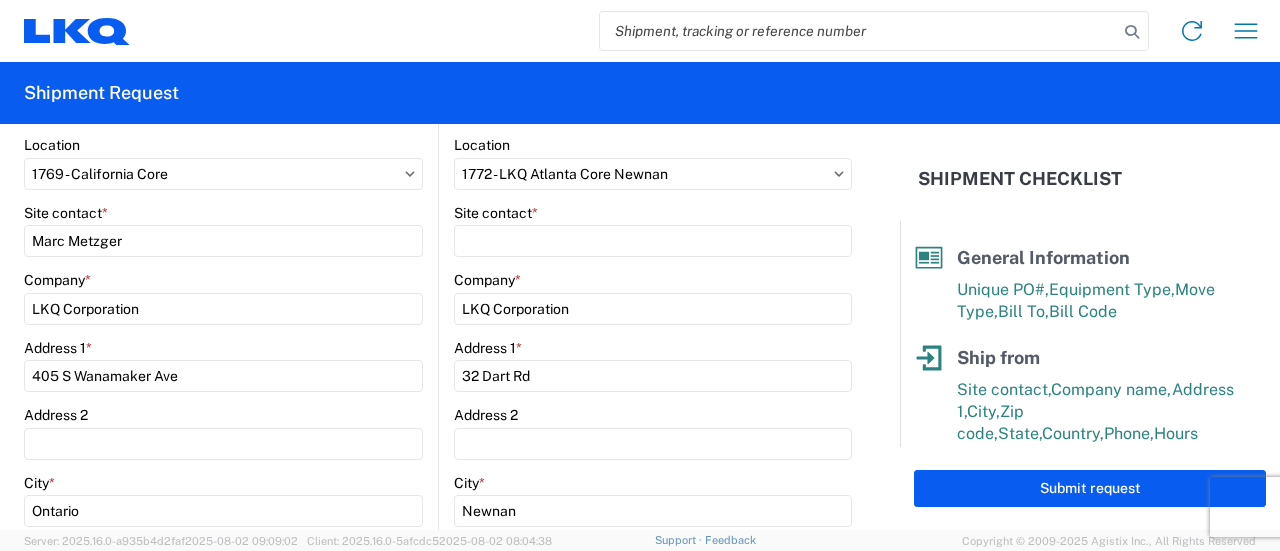 scroll, scrollTop: 264, scrollLeft: 0, axis: vertical 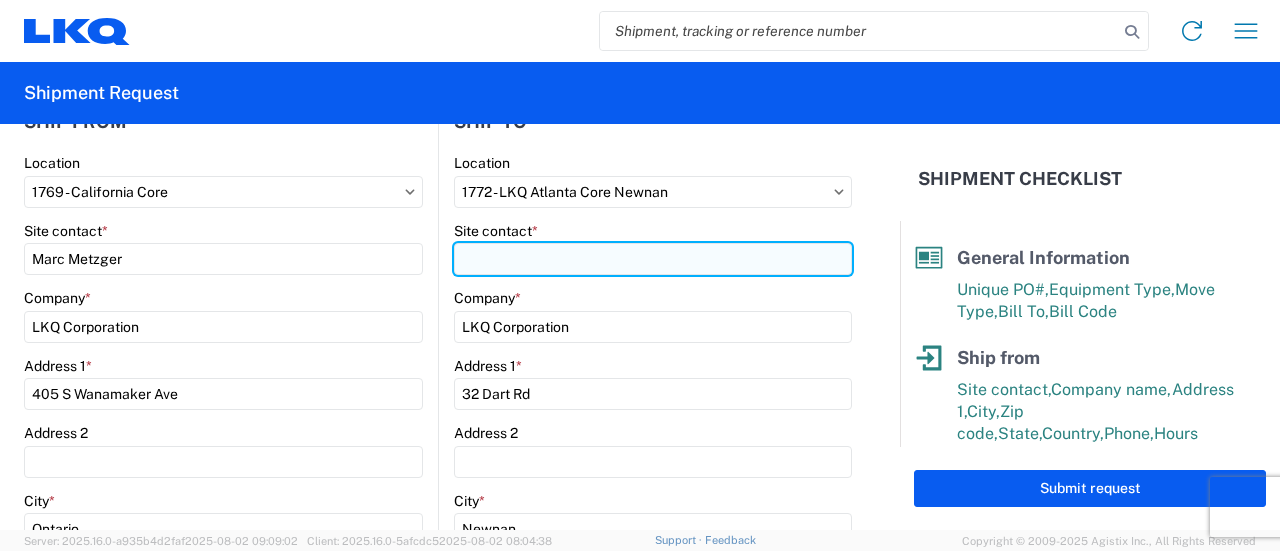 click on "Site contact  *" at bounding box center (653, 259) 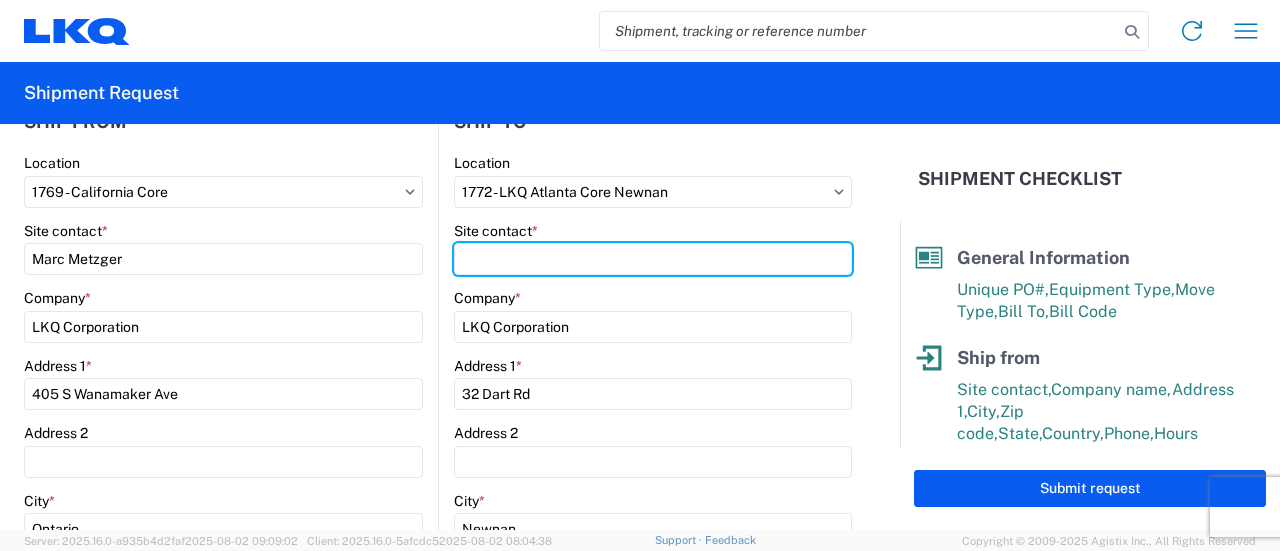 type on "[FIRST] [LAST]" 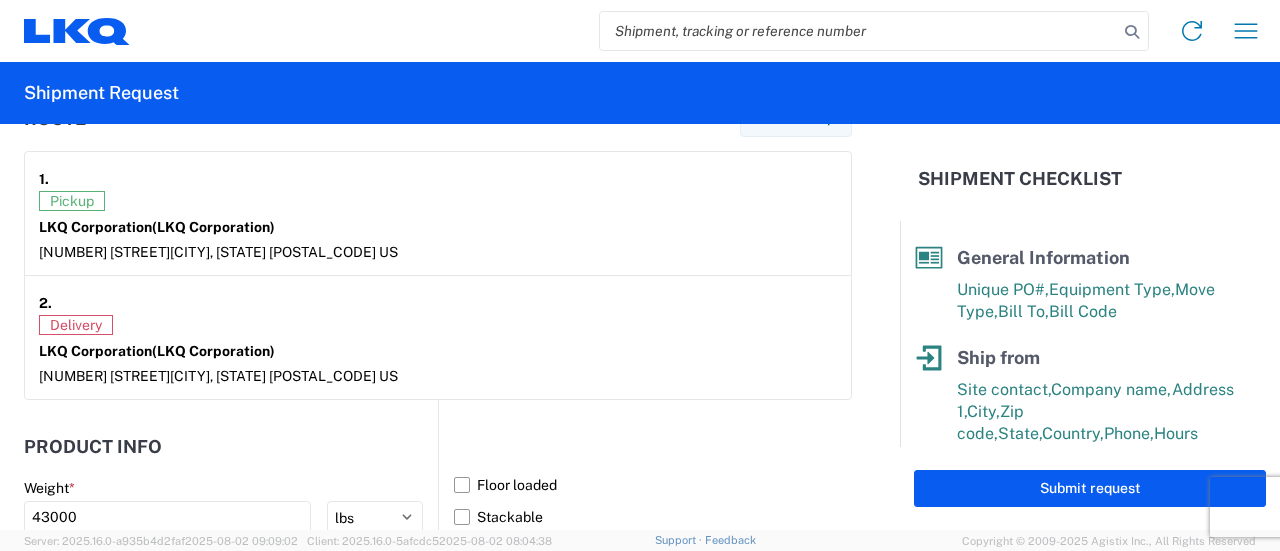 scroll, scrollTop: 1600, scrollLeft: 0, axis: vertical 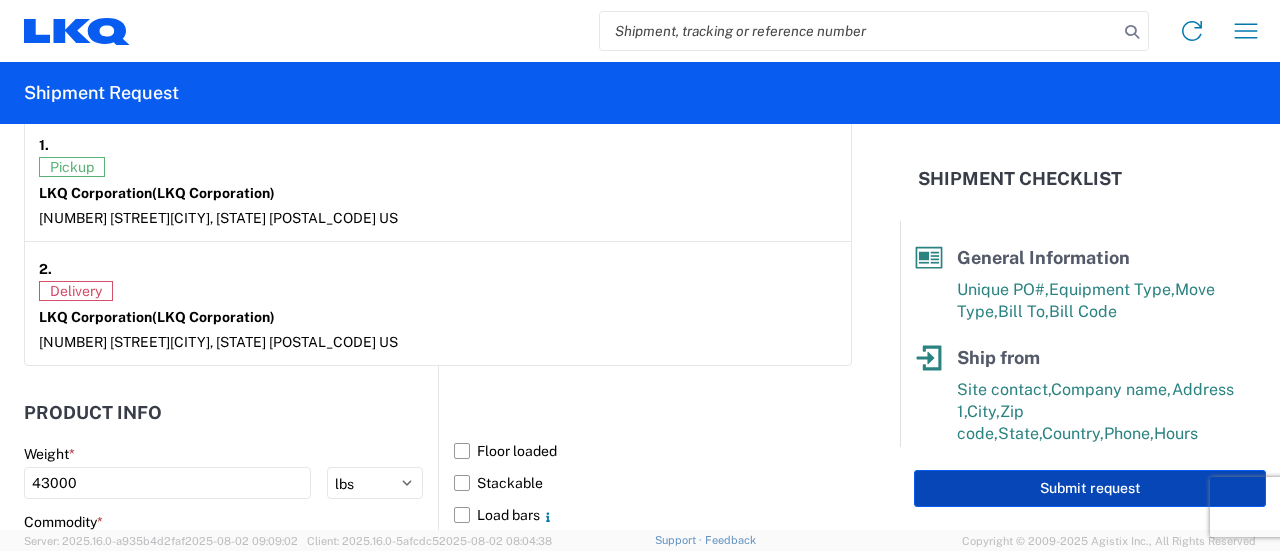 click on "Submit request" 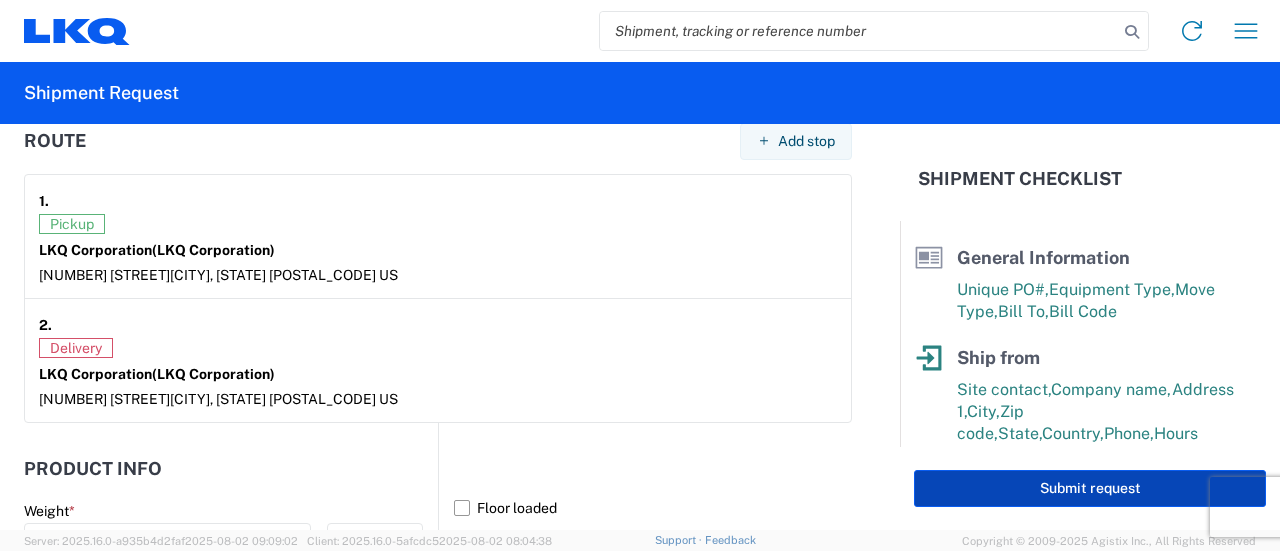 scroll, scrollTop: 1656, scrollLeft: 0, axis: vertical 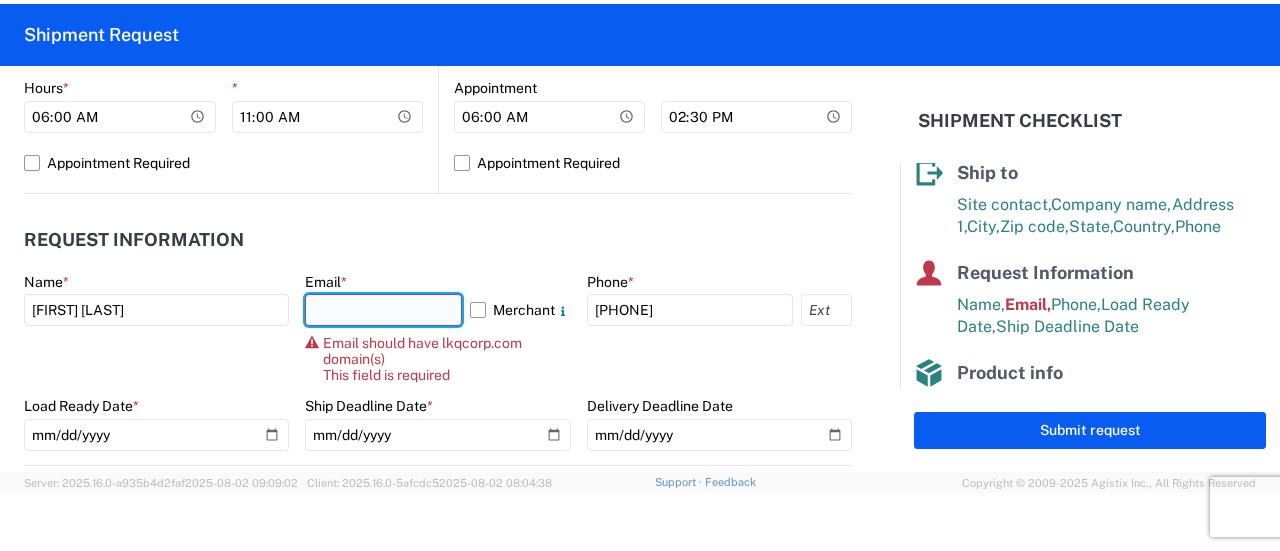 click 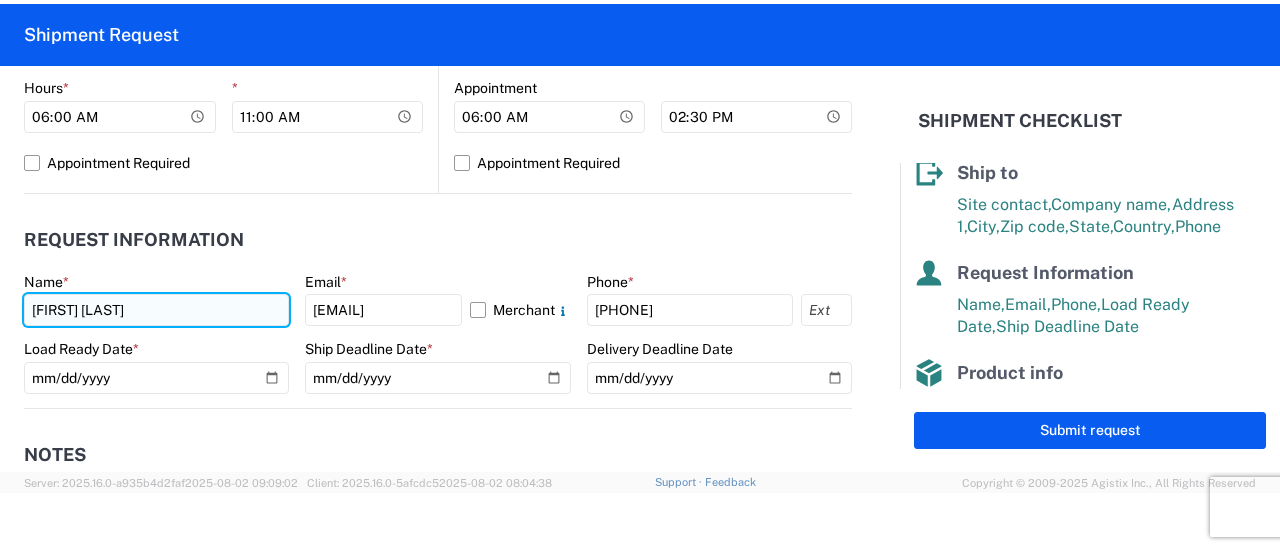 click on "[FIRST] [LAST]" 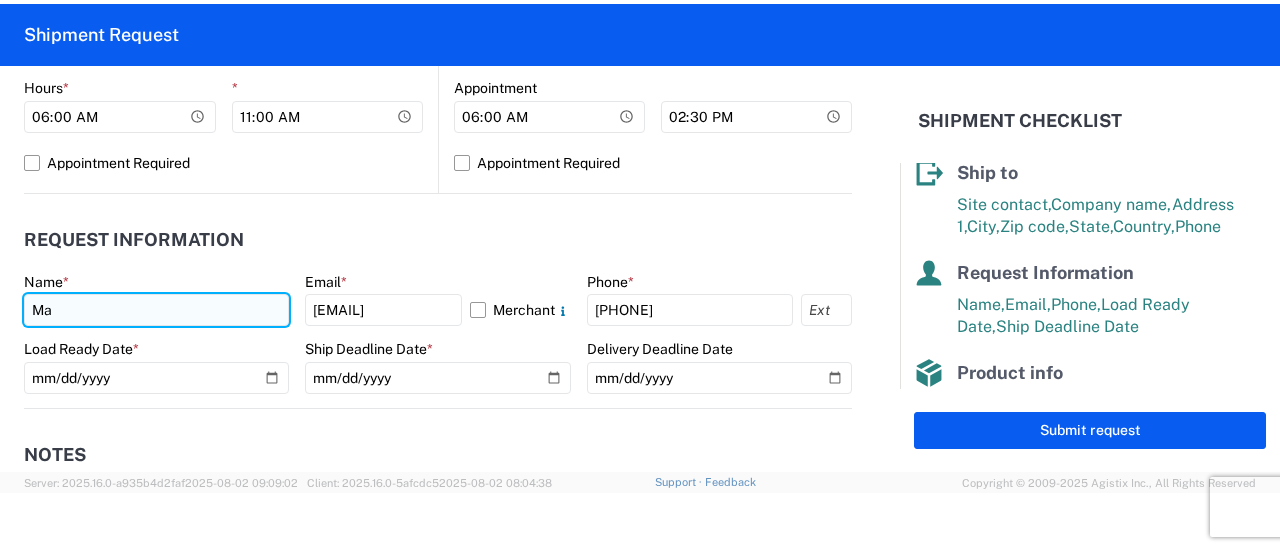 type on "M" 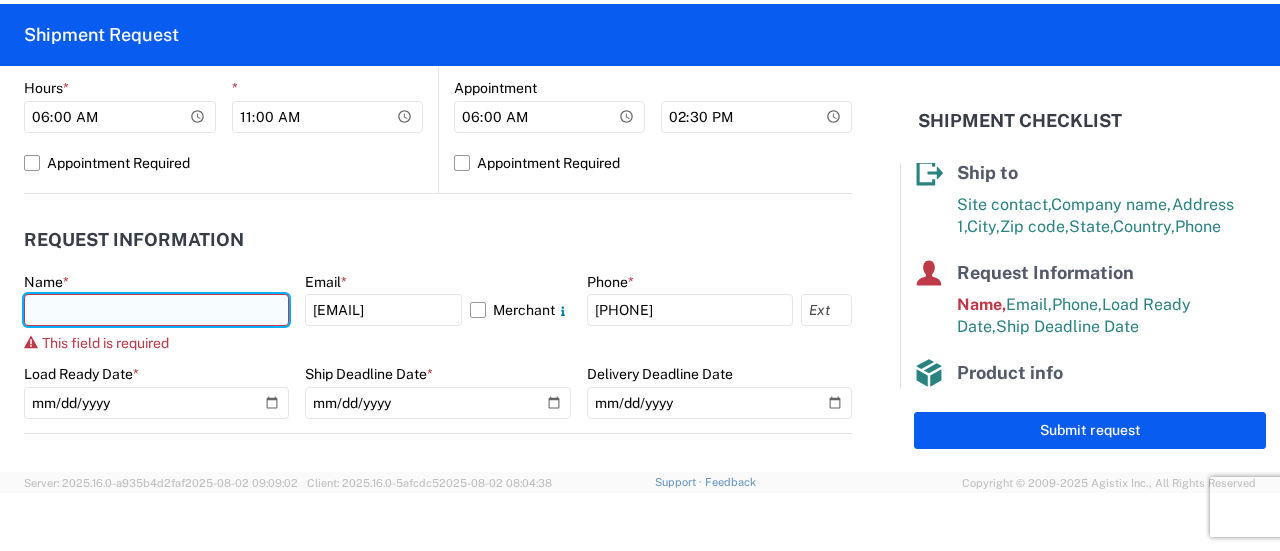 click 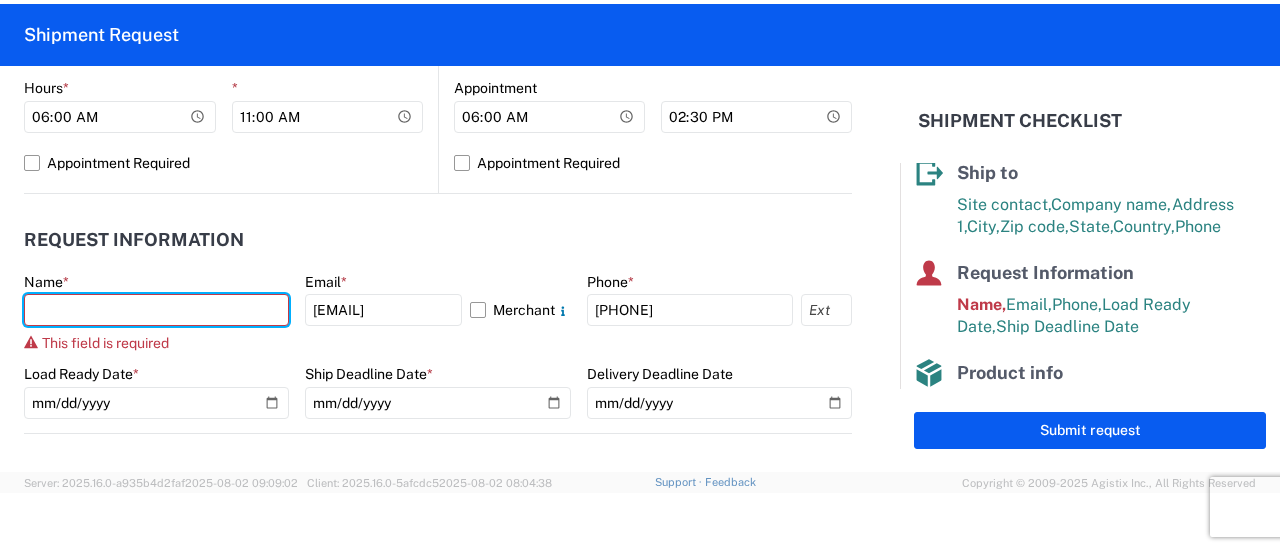 type on "Marc Metzger" 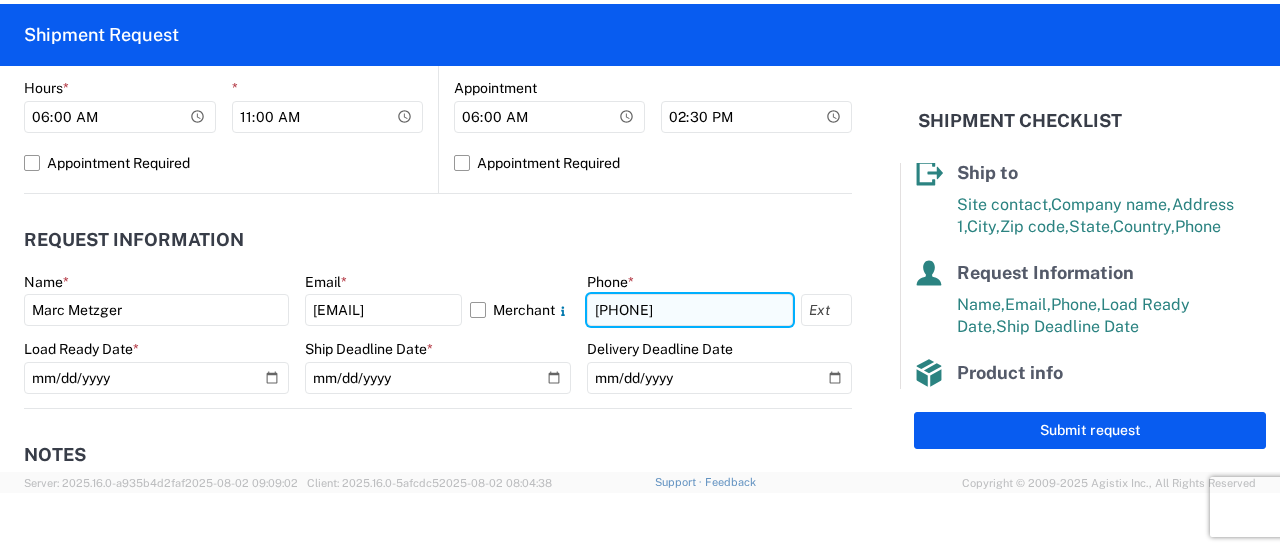 click on "[PHONE]" 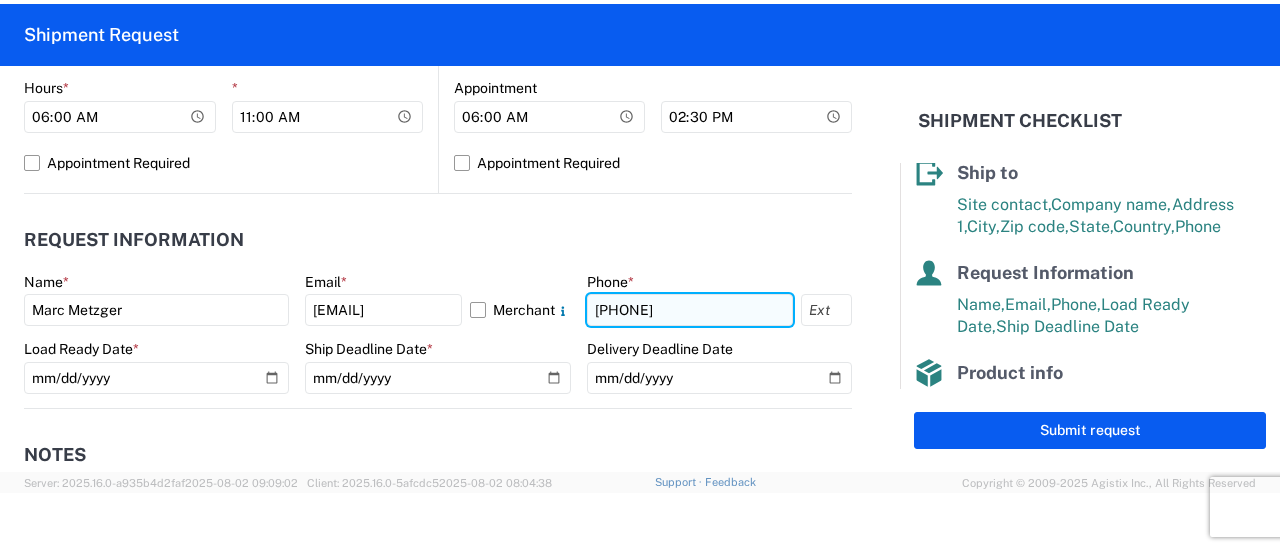 type on "[PHONE]" 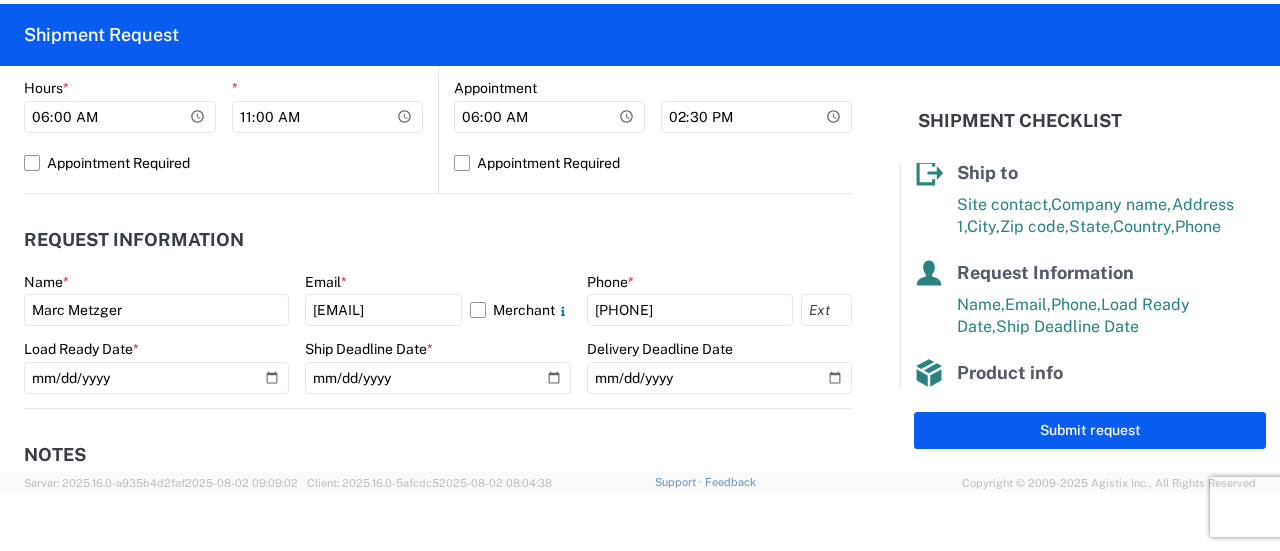 click on "Notes" 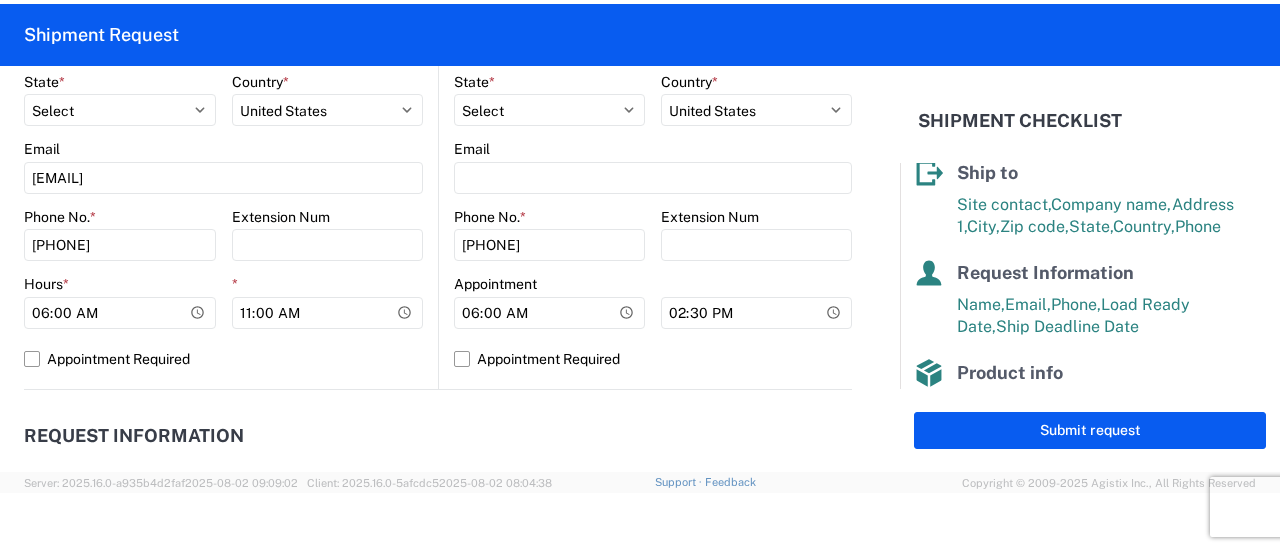 scroll, scrollTop: 756, scrollLeft: 0, axis: vertical 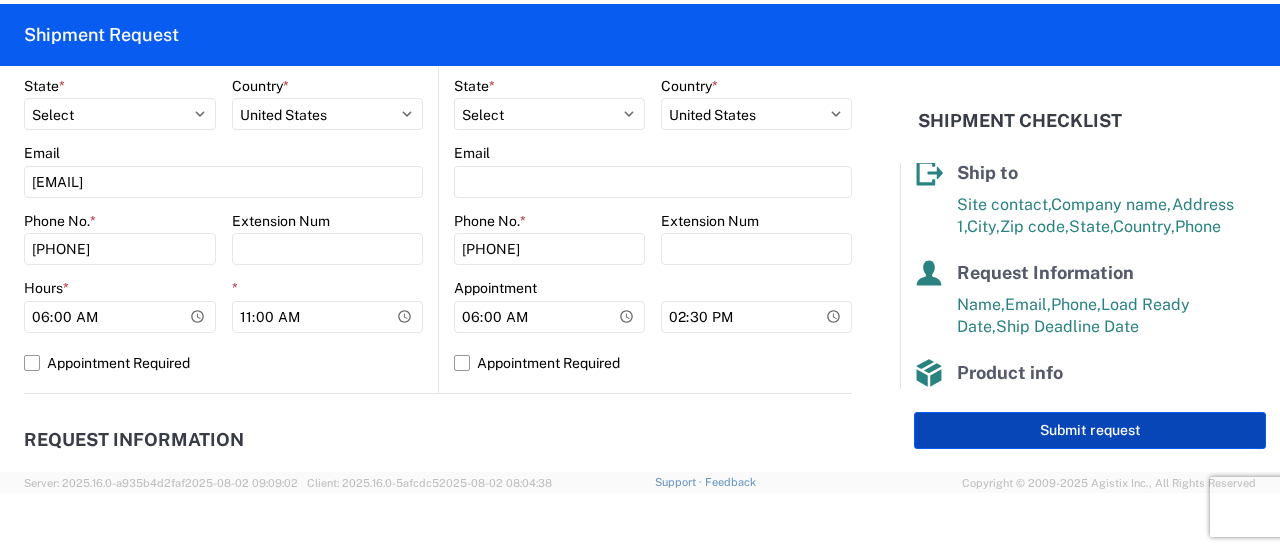 click on "Submit request" 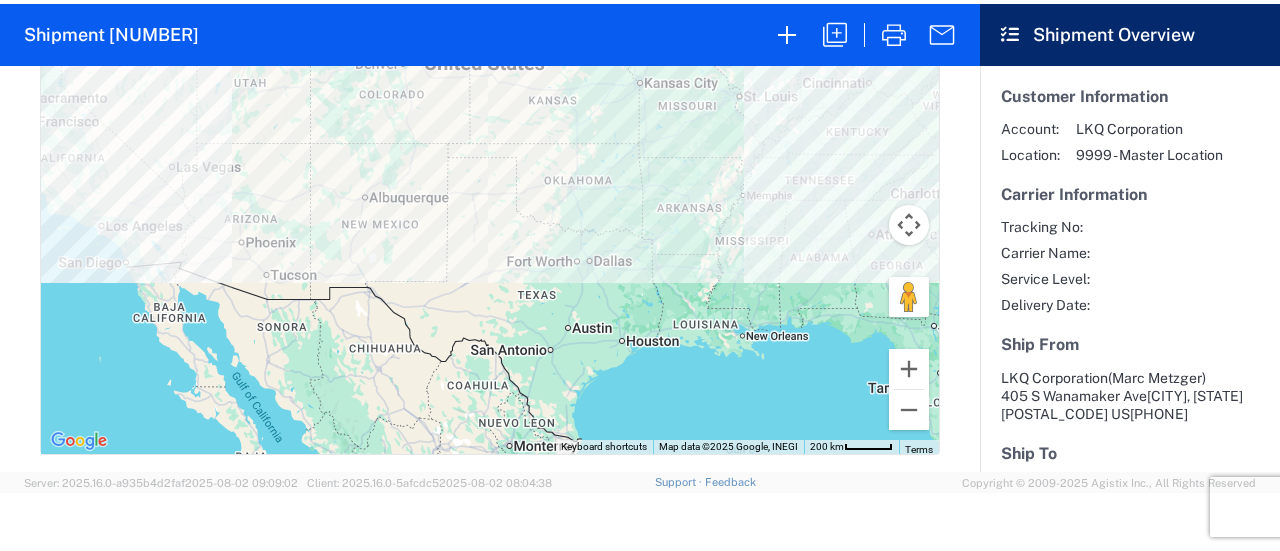 scroll, scrollTop: 900, scrollLeft: 0, axis: vertical 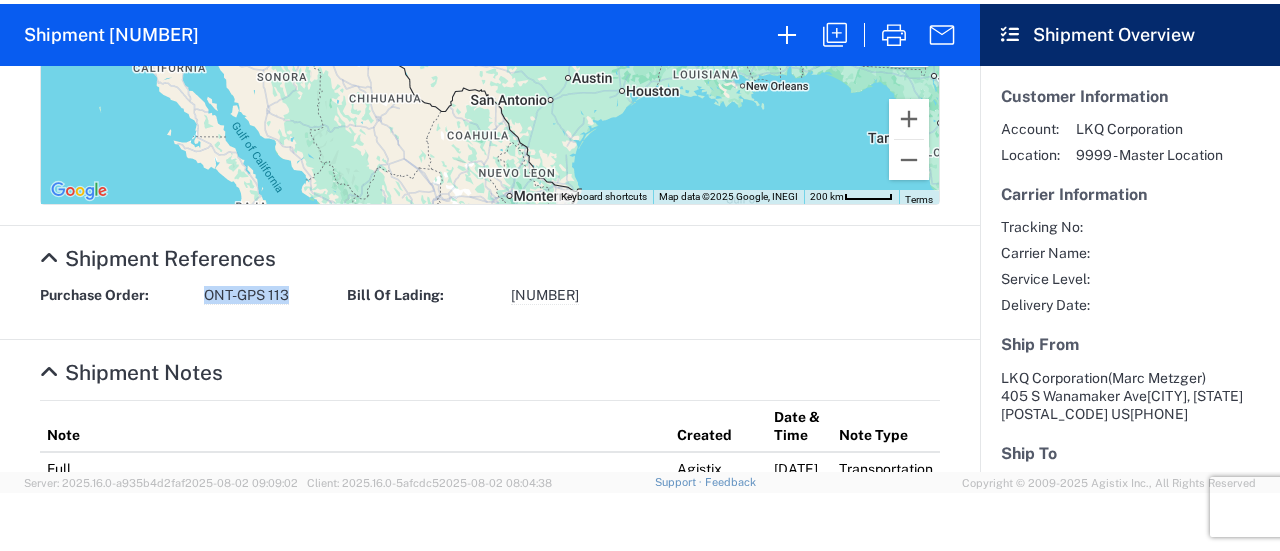 drag, startPoint x: 292, startPoint y: 288, endPoint x: 196, endPoint y: 289, distance: 96.00521 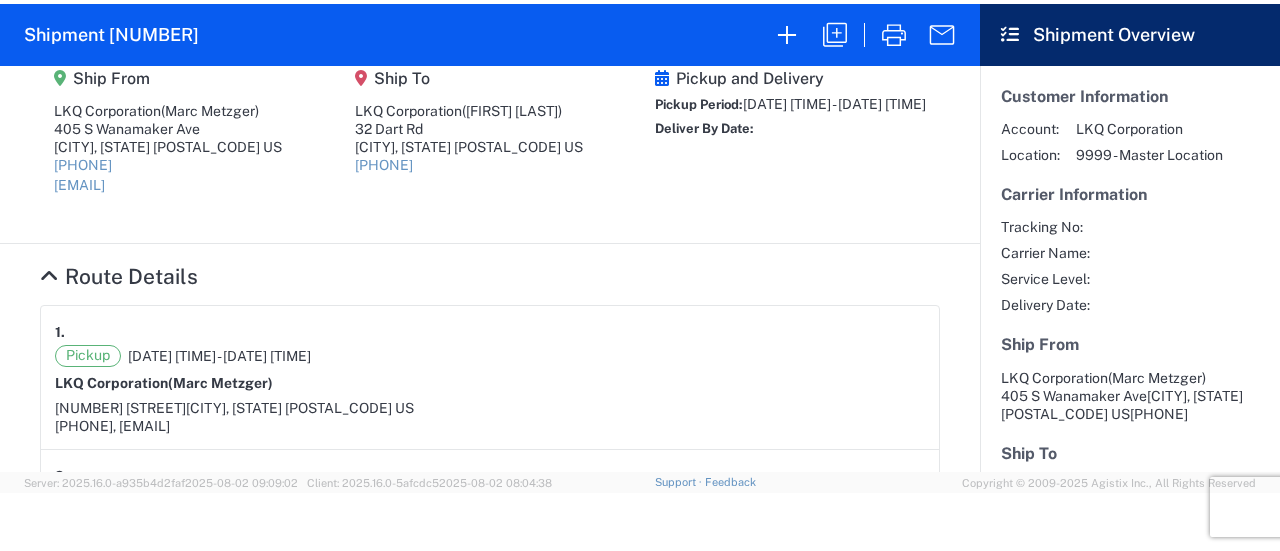 scroll, scrollTop: 0, scrollLeft: 0, axis: both 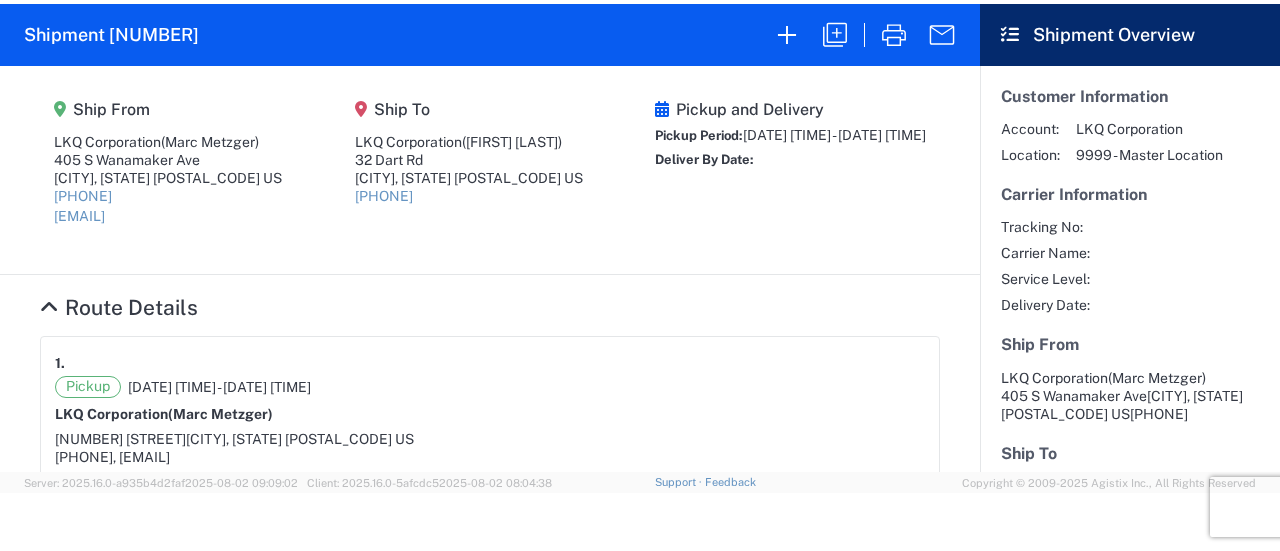 click on "Tracking No: Carrier Name: Service Level: Delivery Date:" 